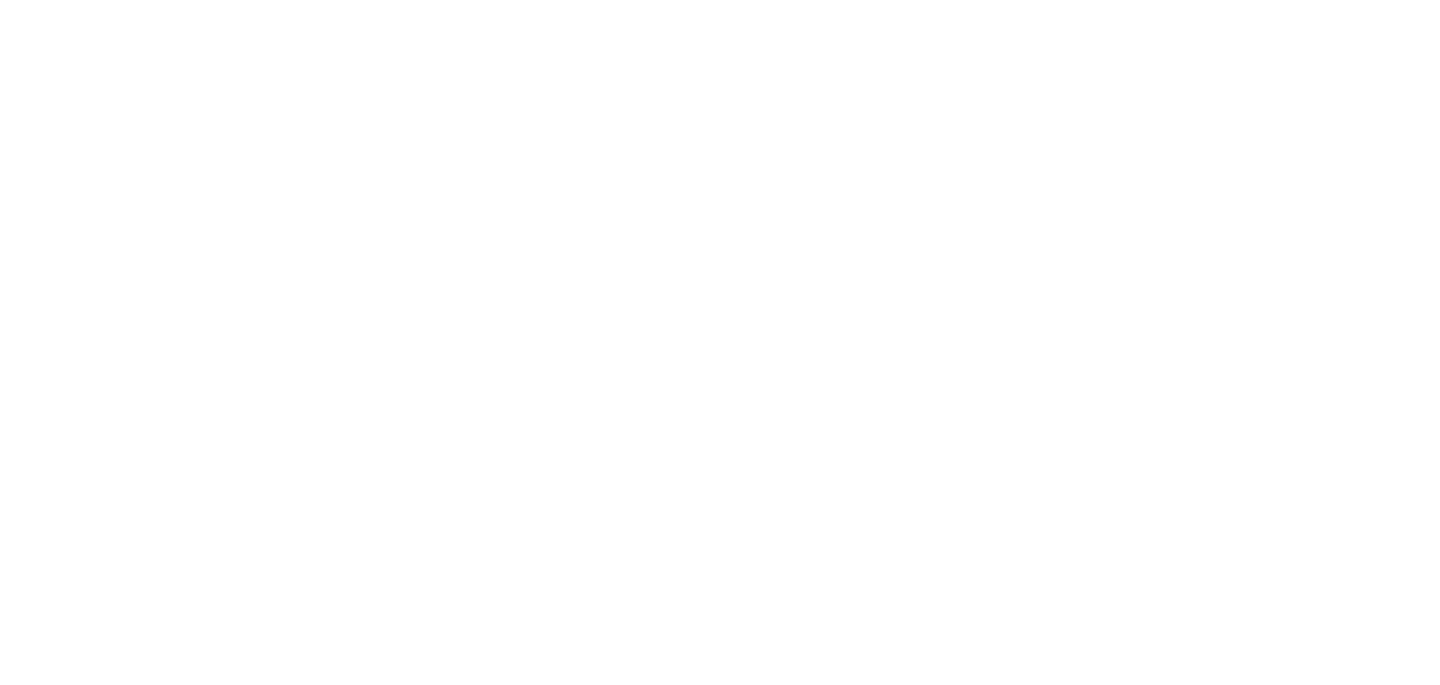 scroll, scrollTop: 0, scrollLeft: 0, axis: both 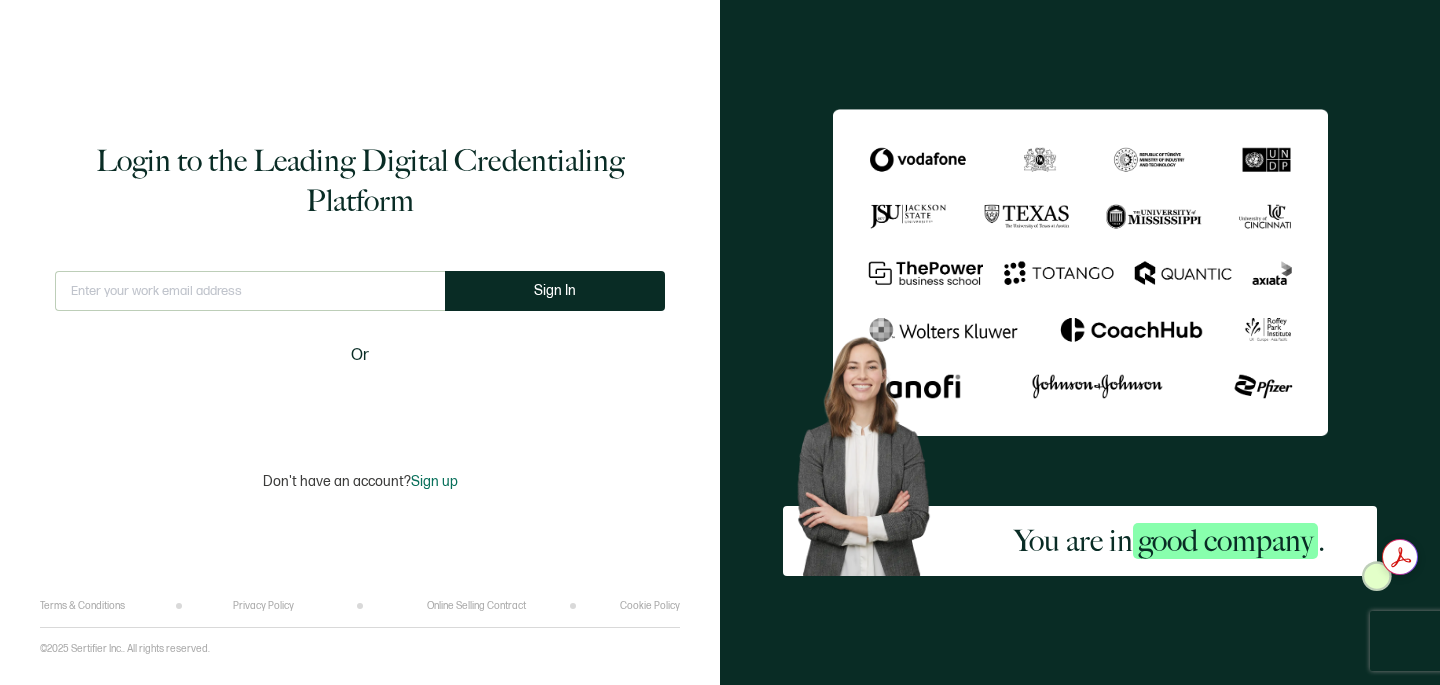 click at bounding box center (250, 291) 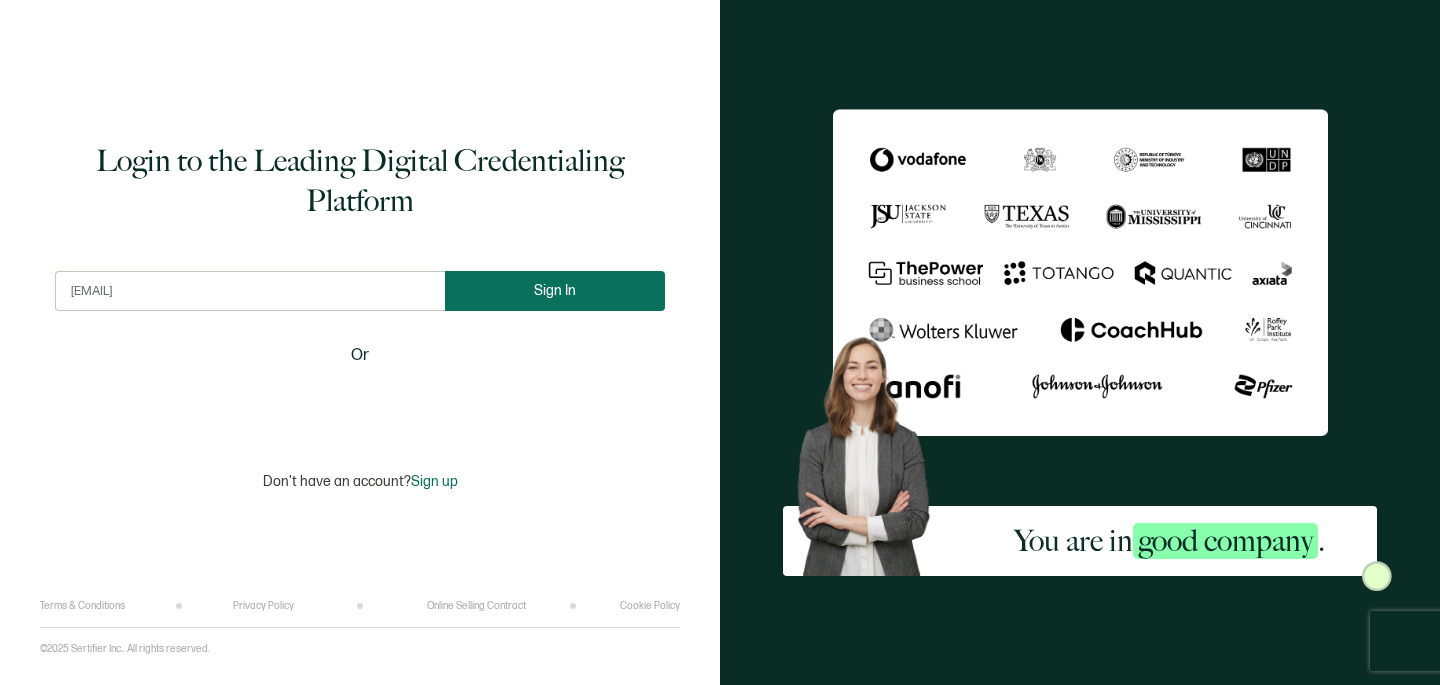 type on "[EMAIL]" 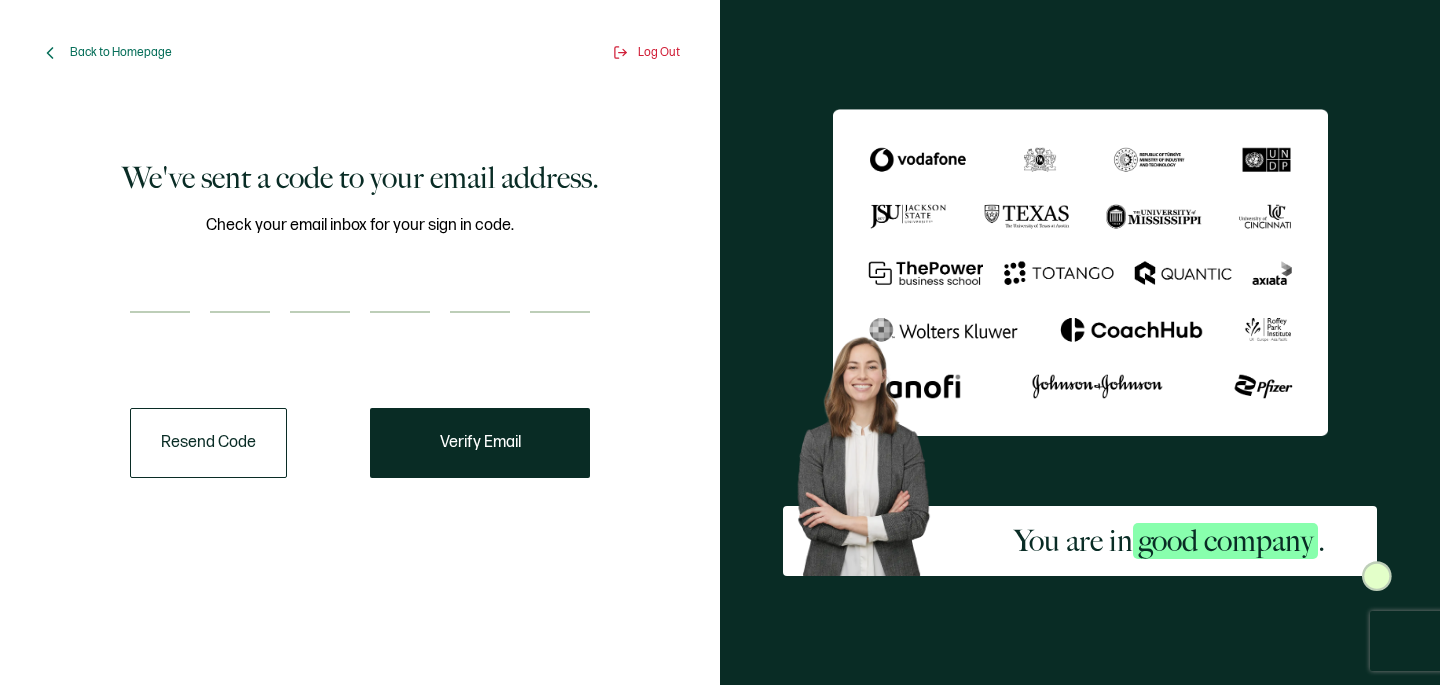 click at bounding box center [160, 293] 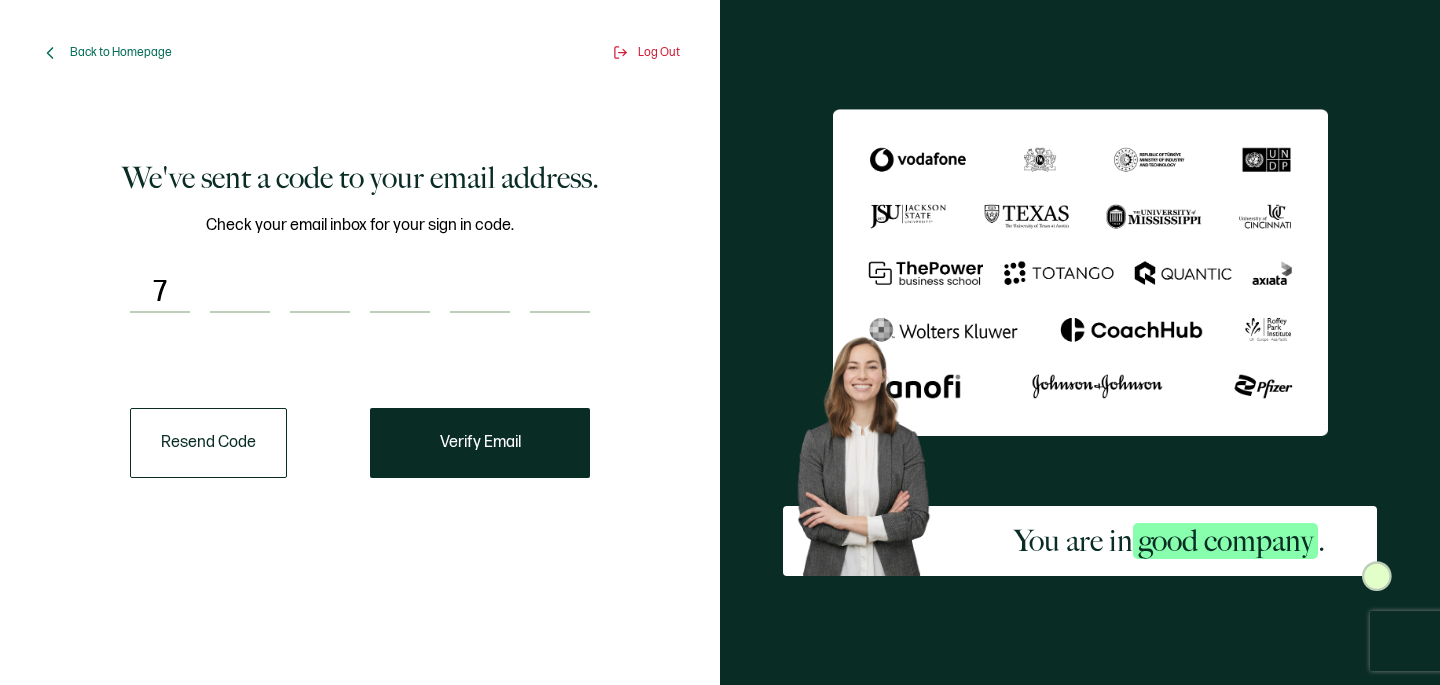 type on "0" 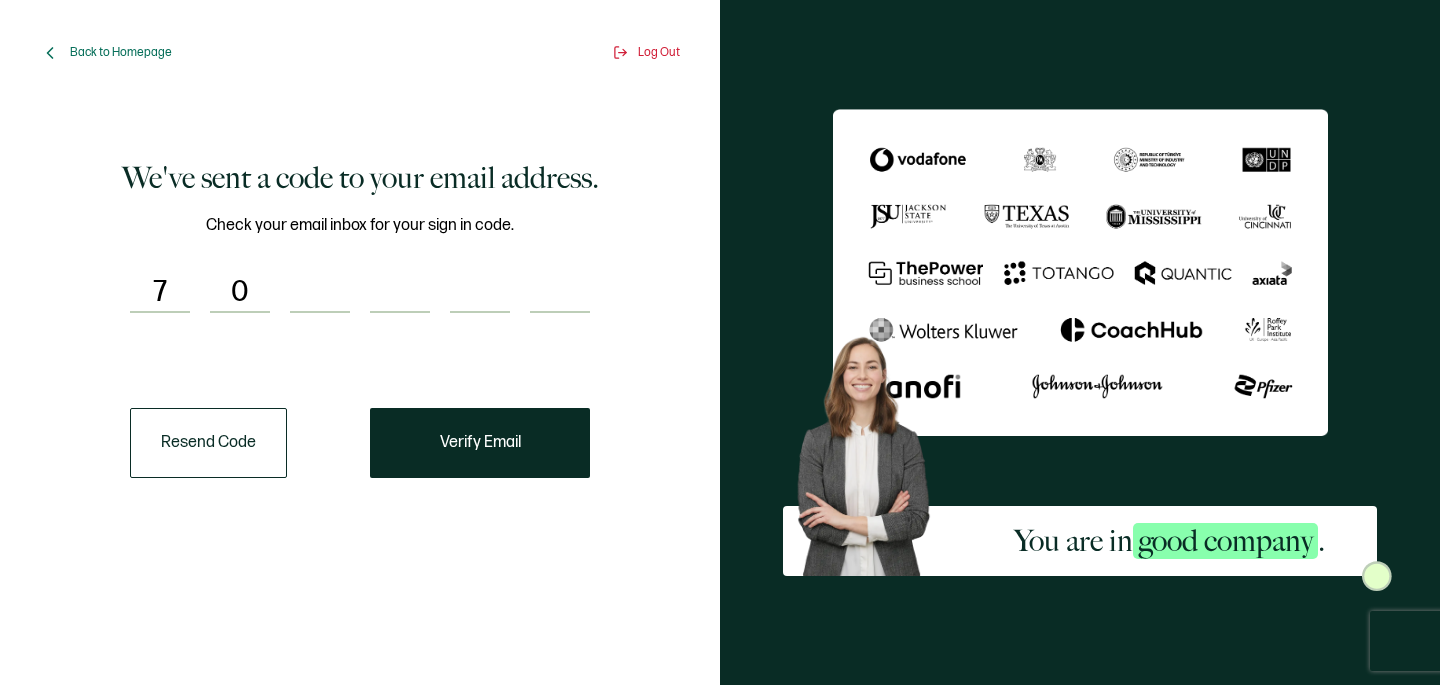 type on "8" 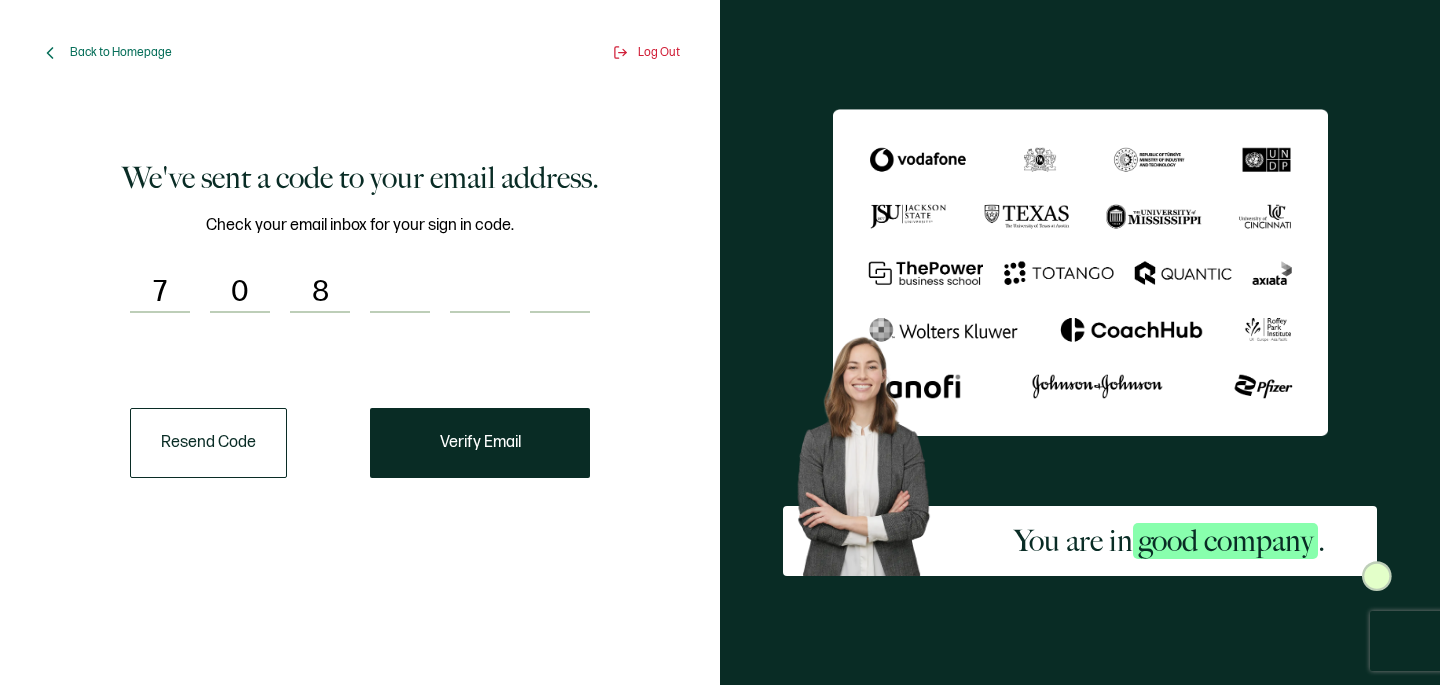type on "8" 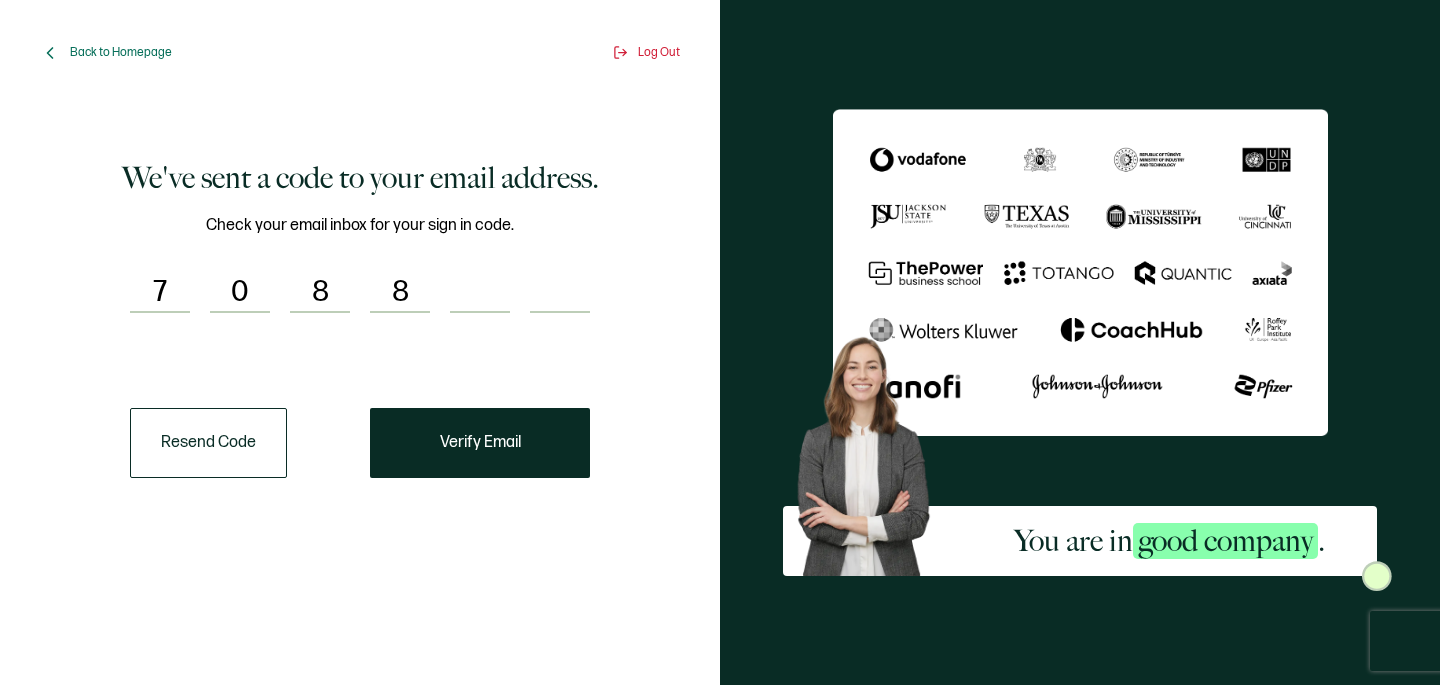 type on "8" 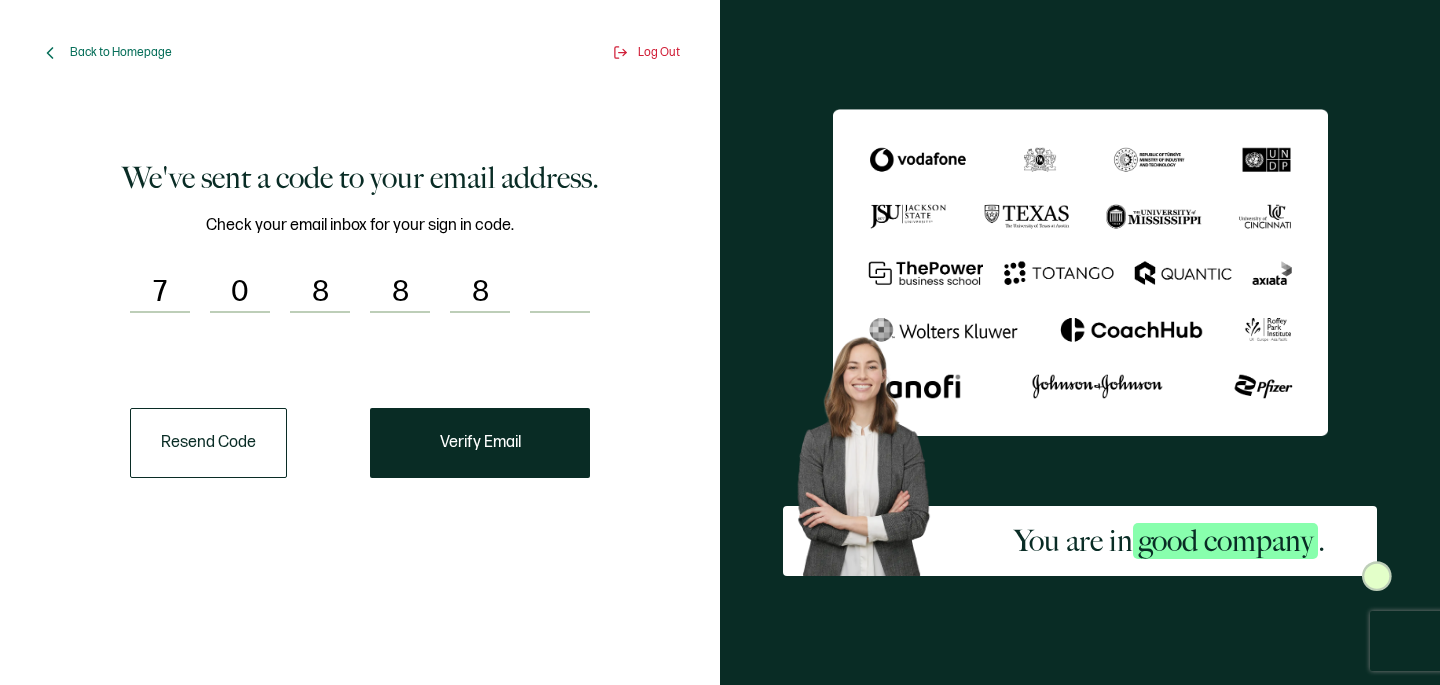 type on "6" 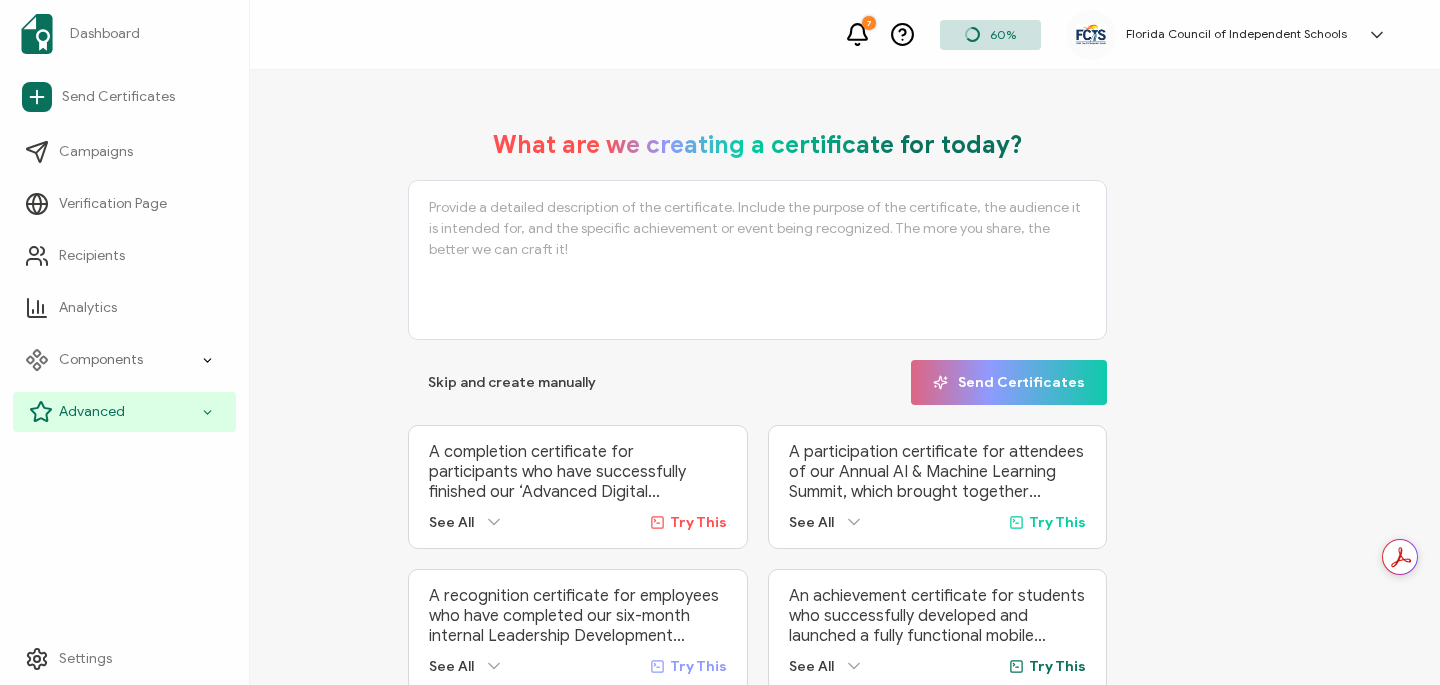 click on "Advanced" at bounding box center [92, 412] 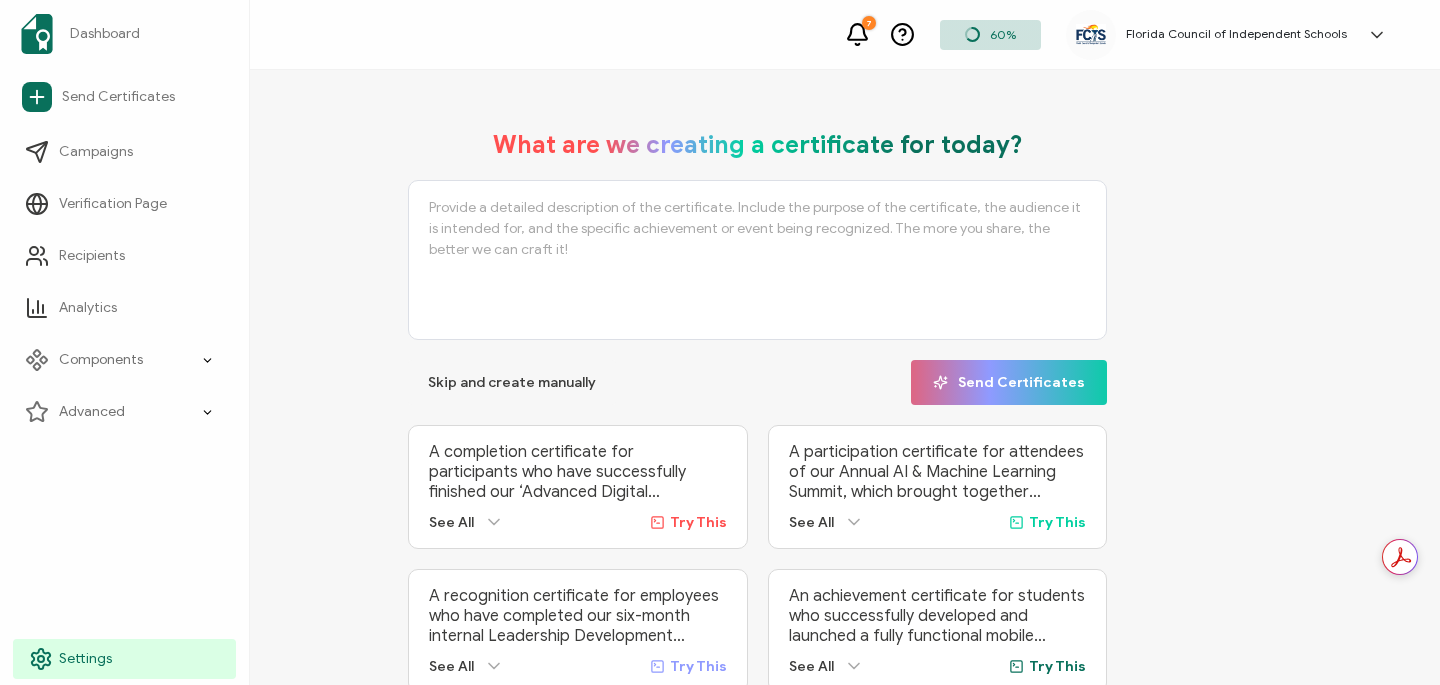 scroll, scrollTop: 0, scrollLeft: 0, axis: both 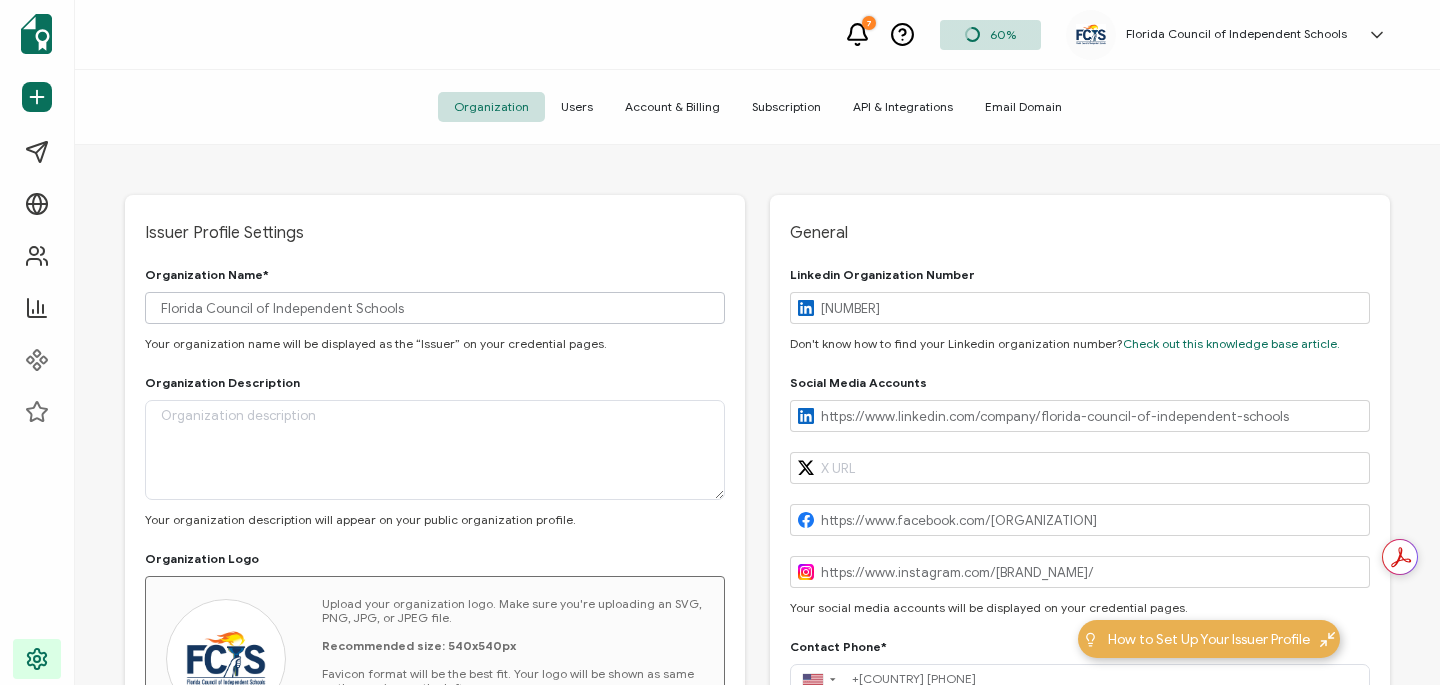 type on "[STATE]" 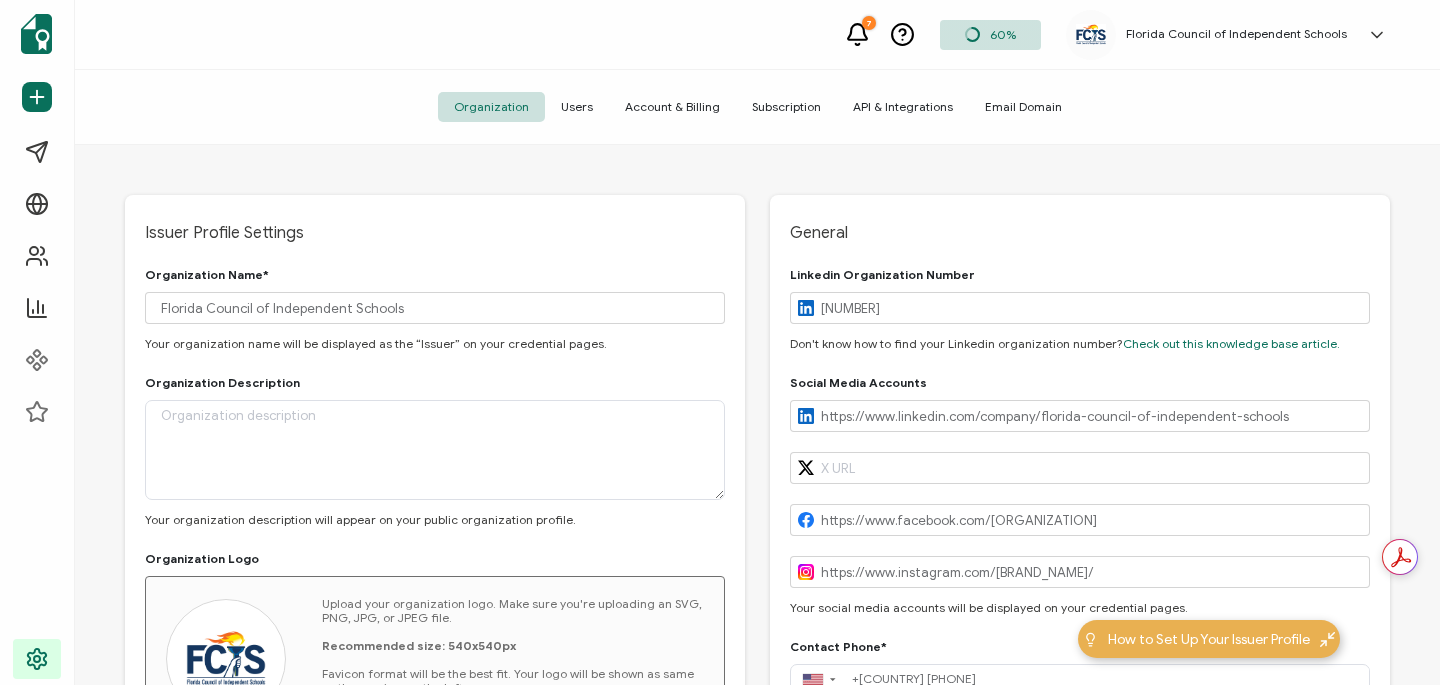 click on "Users" at bounding box center (577, 107) 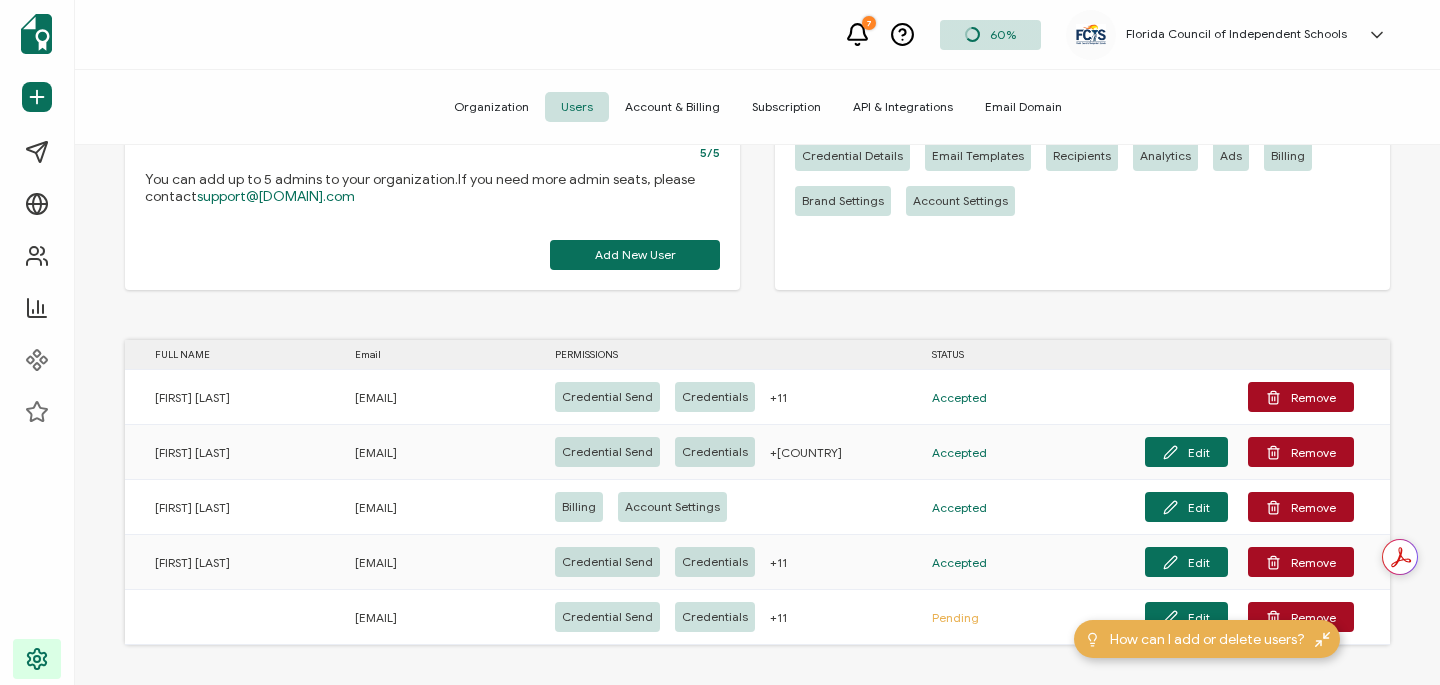 scroll, scrollTop: 165, scrollLeft: 0, axis: vertical 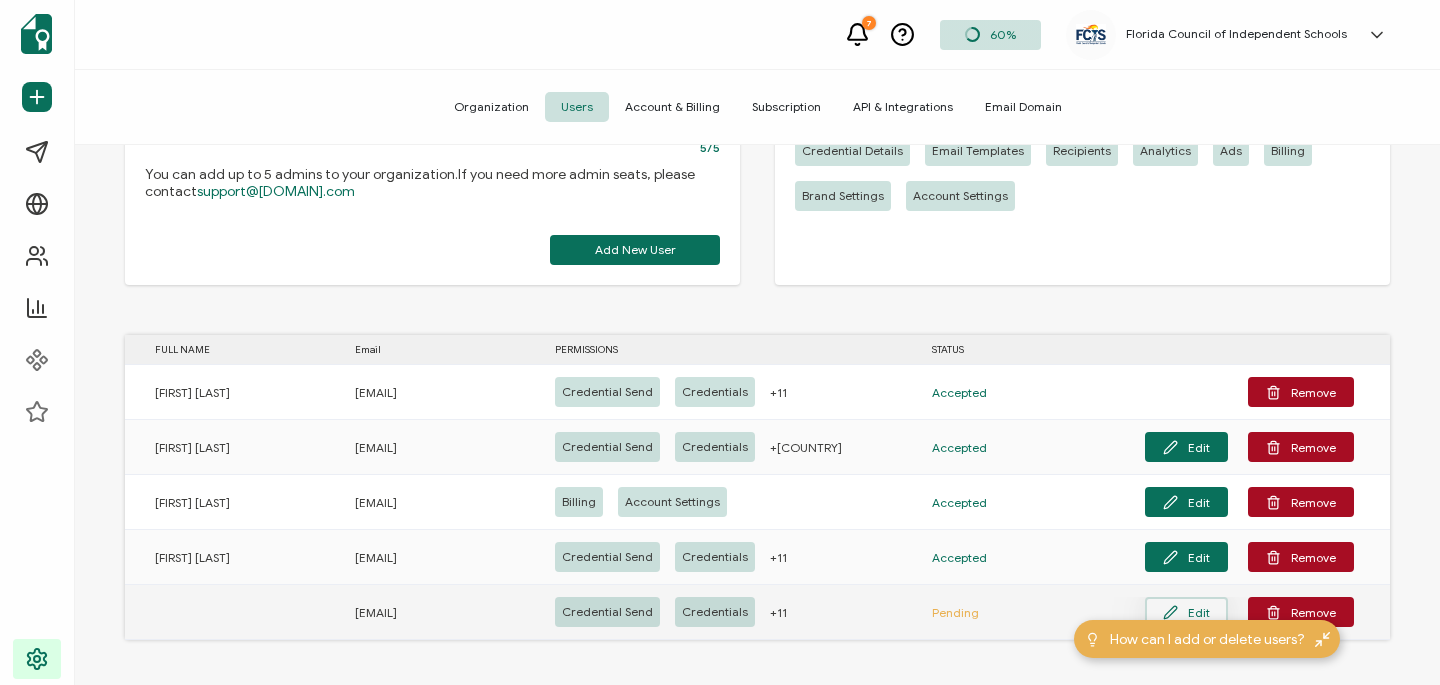 click on "Edit" at bounding box center (1186, 612) 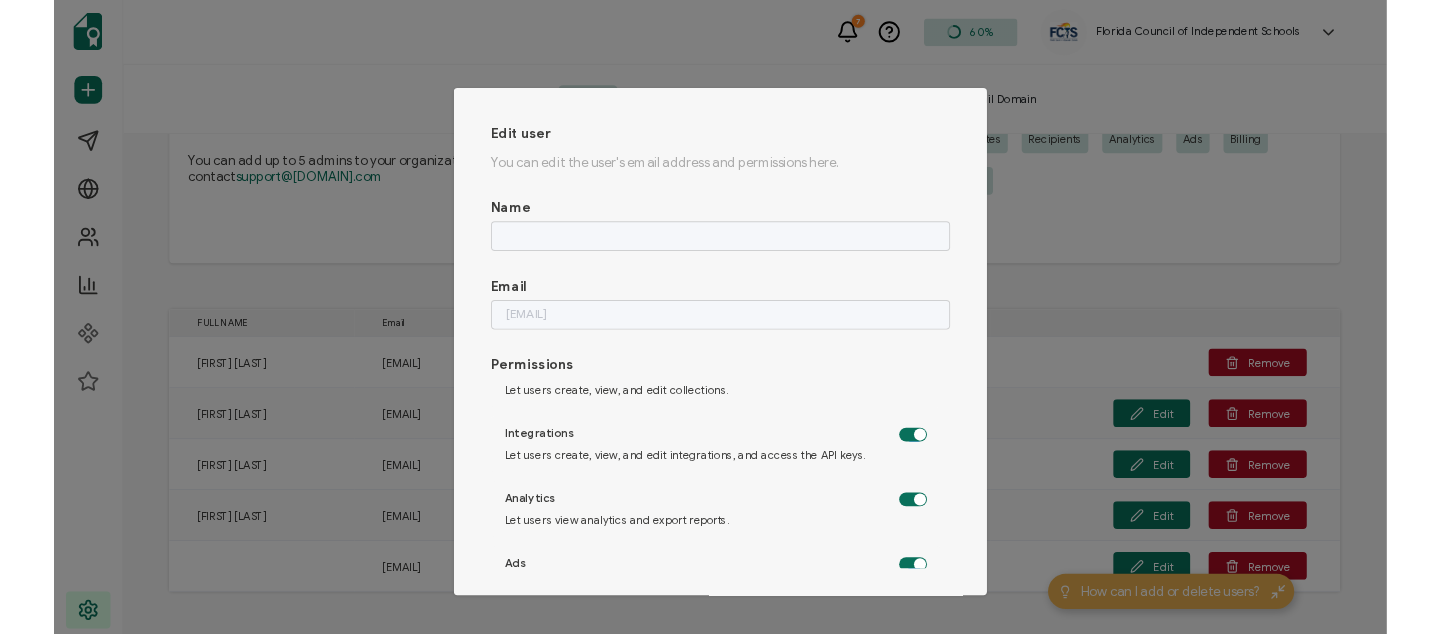 scroll, scrollTop: 93, scrollLeft: 0, axis: vertical 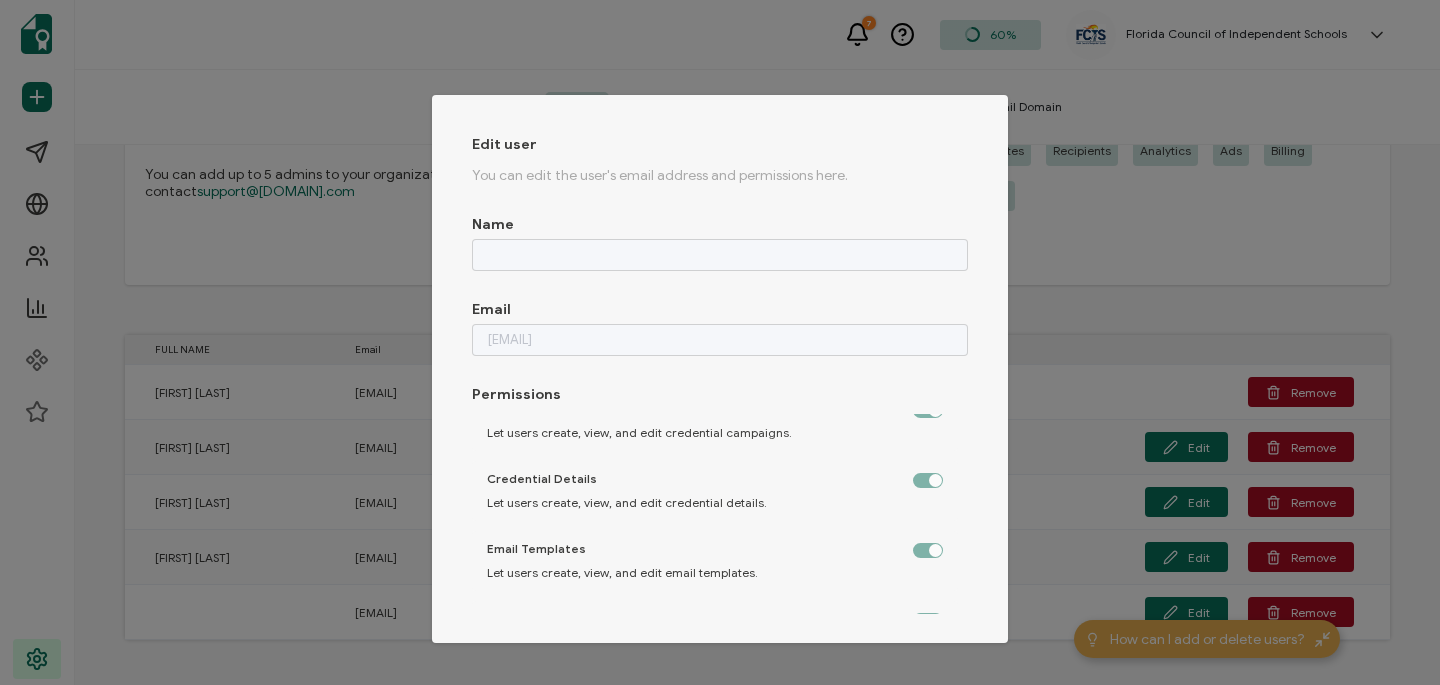 click on "Edit user
You can edit the user's email address and permissions here.
Name
Email   [EMAIL]
Permissions   Credential Send       Let users send credential campaigns. Credentials       Let users create, view, and edit credential campaigns. Credential Details       Let users create, view, and edit credential details. Email Templates       Let users create, view, and edit email templates. Credential Designs       Let users create, view, and edit credential designs. Recipients       Let users import Excel or CSV files to create, view, and edit recipients. Collections       Let users create, view, and edit collections. Integrations       Let users create, view, and edit integrations, and access the API keys. Analytics       Let users view analytics and export reports. Ads       Let users create, view and edit credential ad campaigns. Billing       Brand Settings       Account Settings" at bounding box center (720, 342) 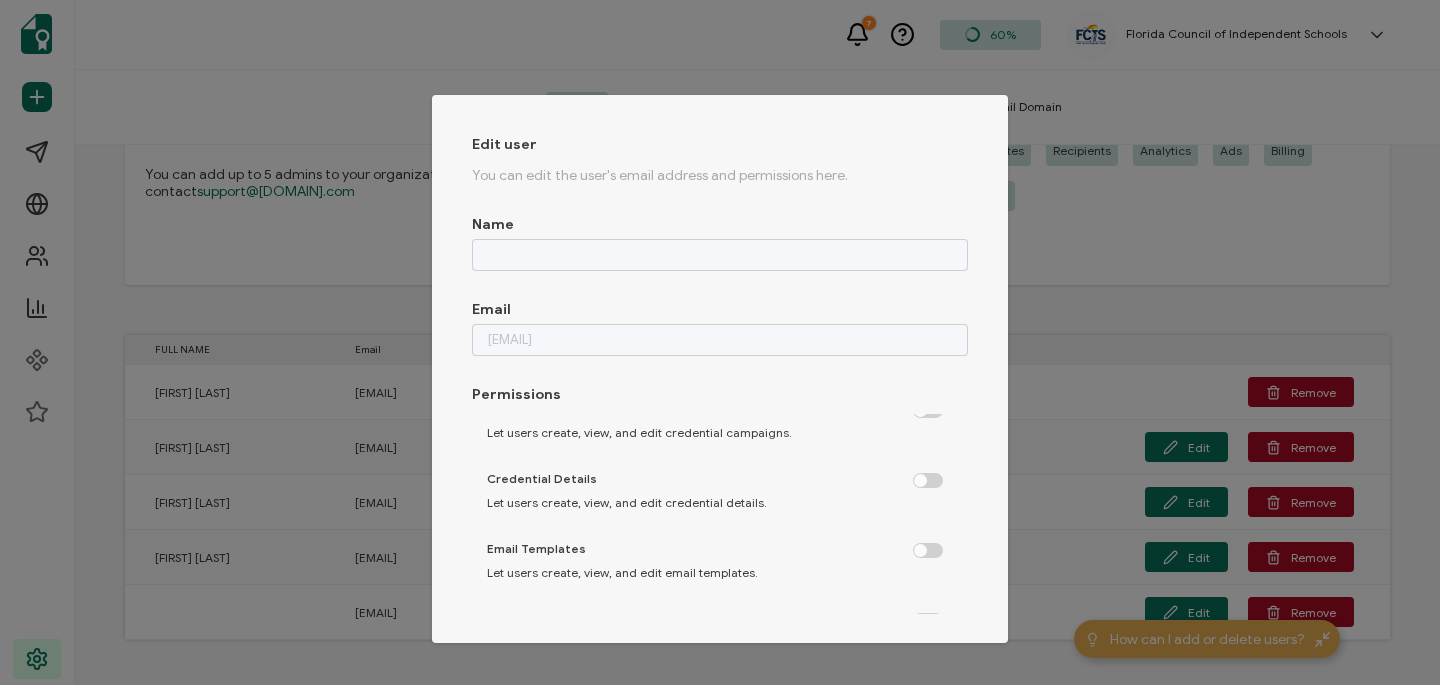 type 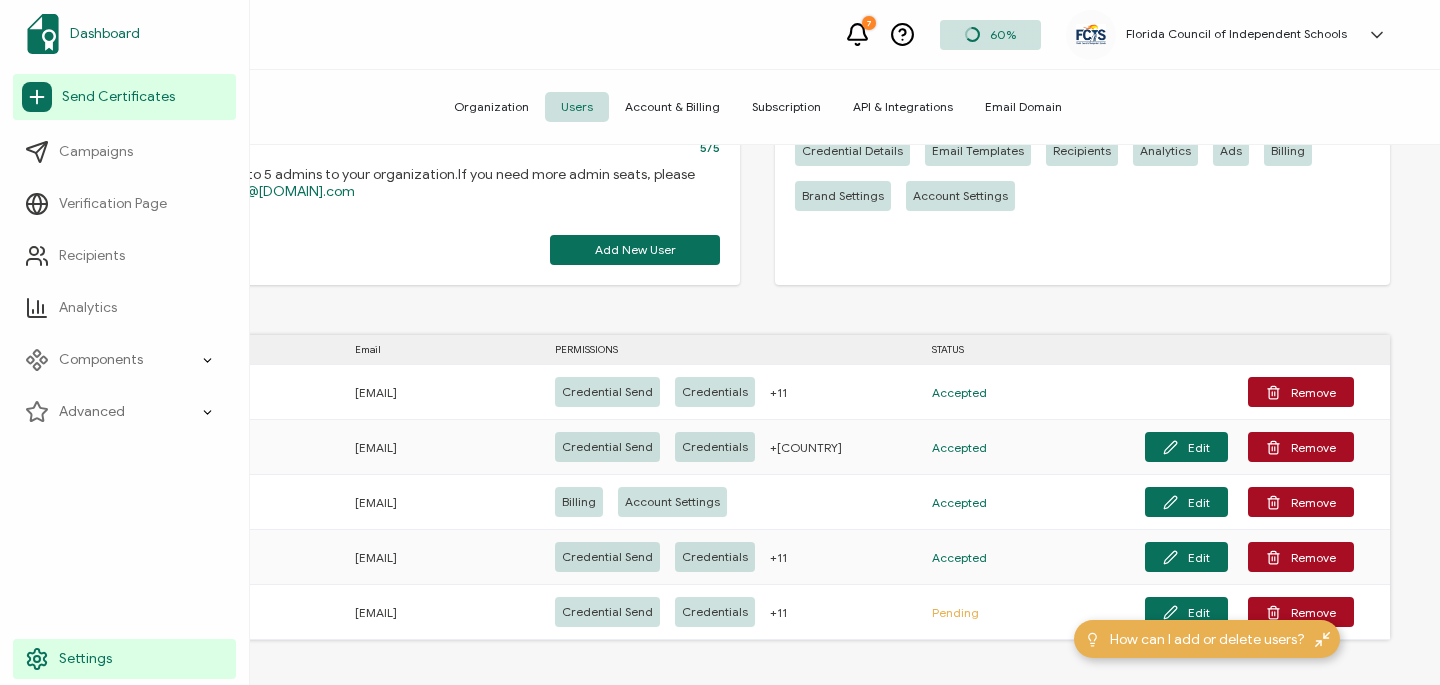 click at bounding box center [43, 34] 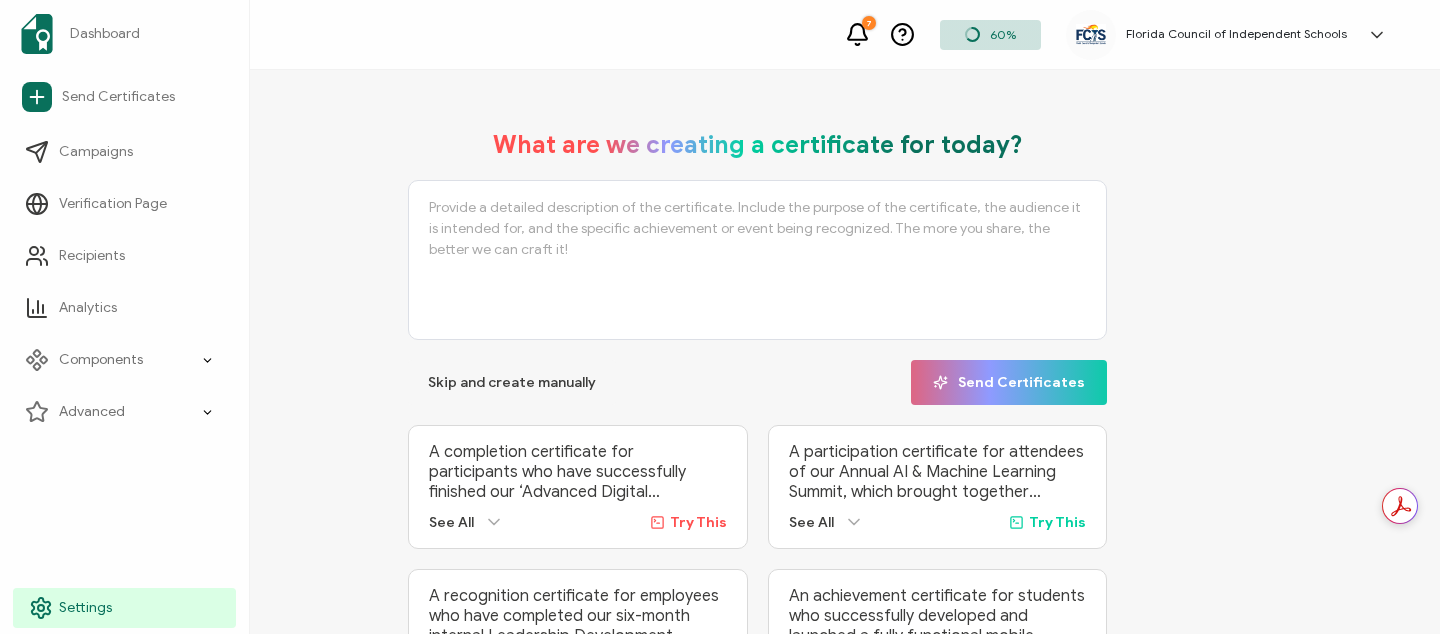 click 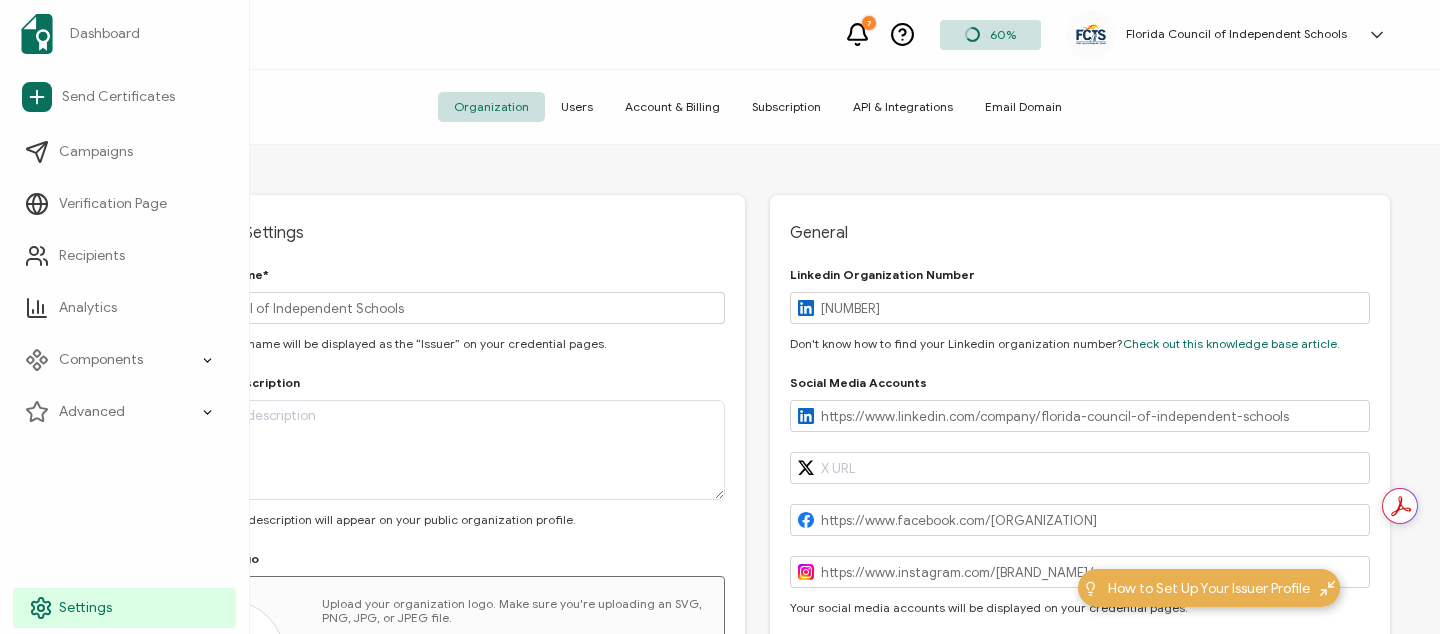 type on "[COUNTRY]" 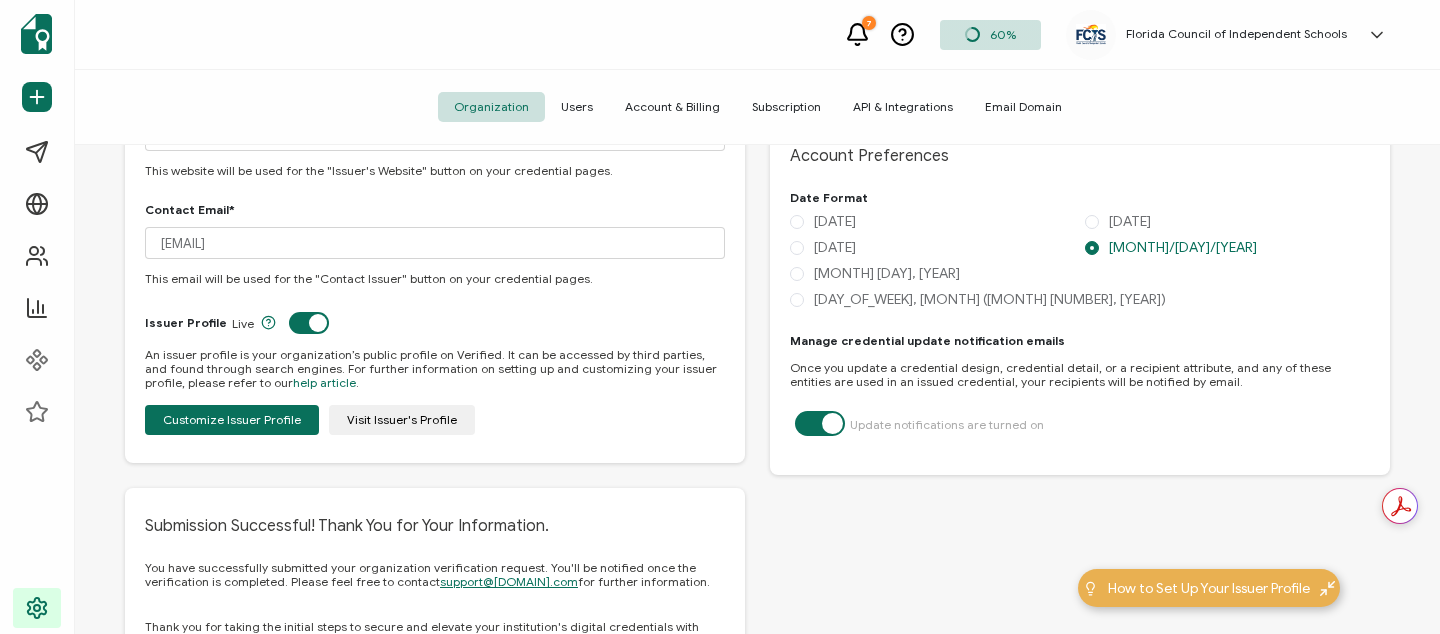 scroll, scrollTop: 789, scrollLeft: 0, axis: vertical 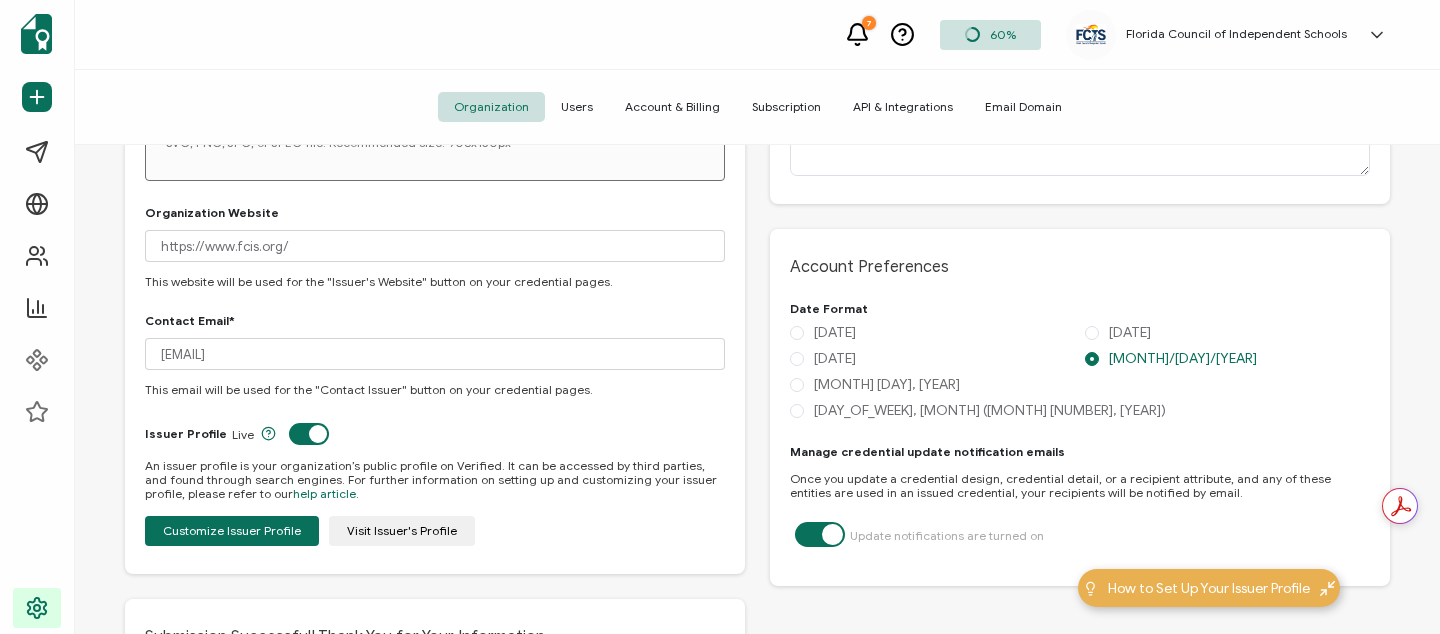 click on "Users" at bounding box center [577, 107] 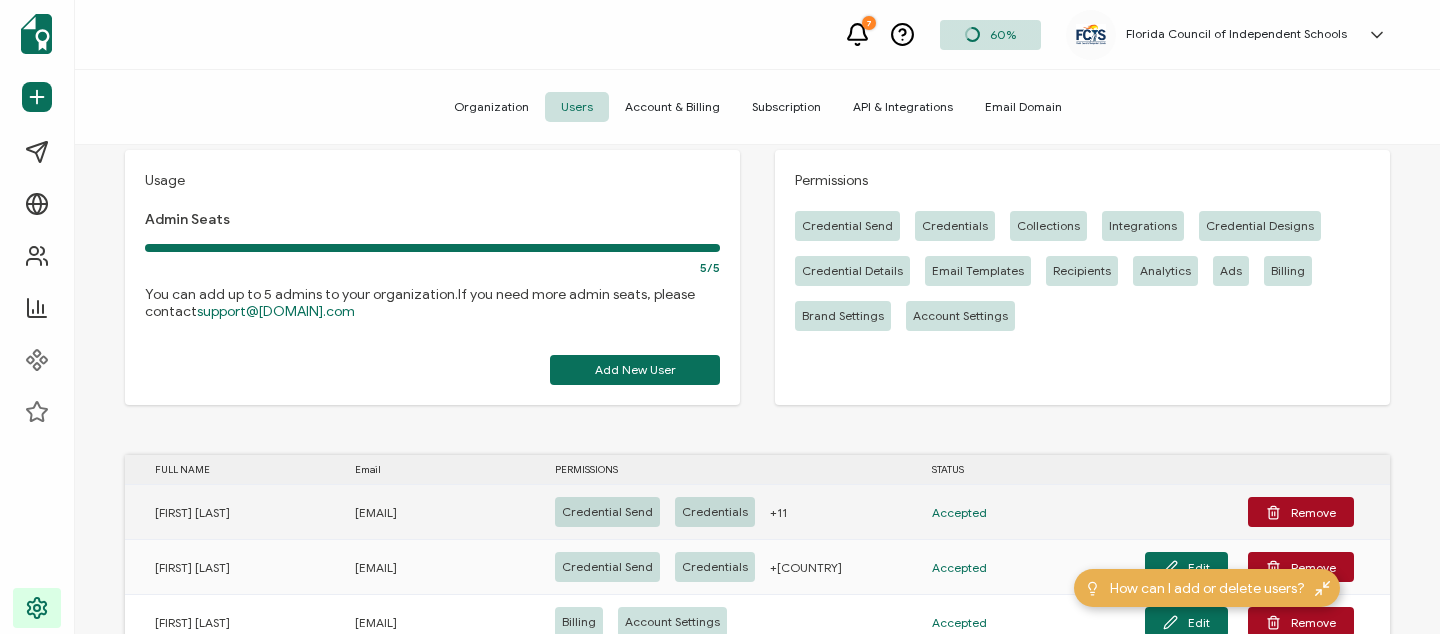scroll, scrollTop: 0, scrollLeft: 0, axis: both 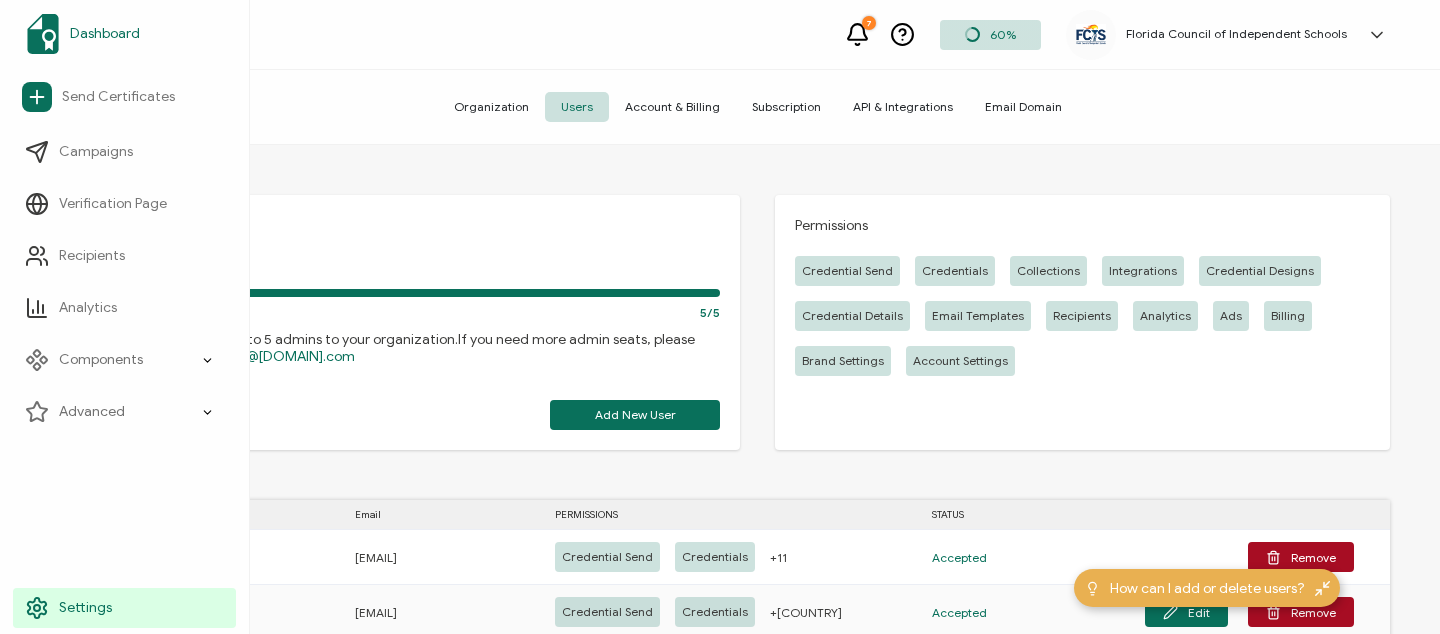 click at bounding box center [43, 34] 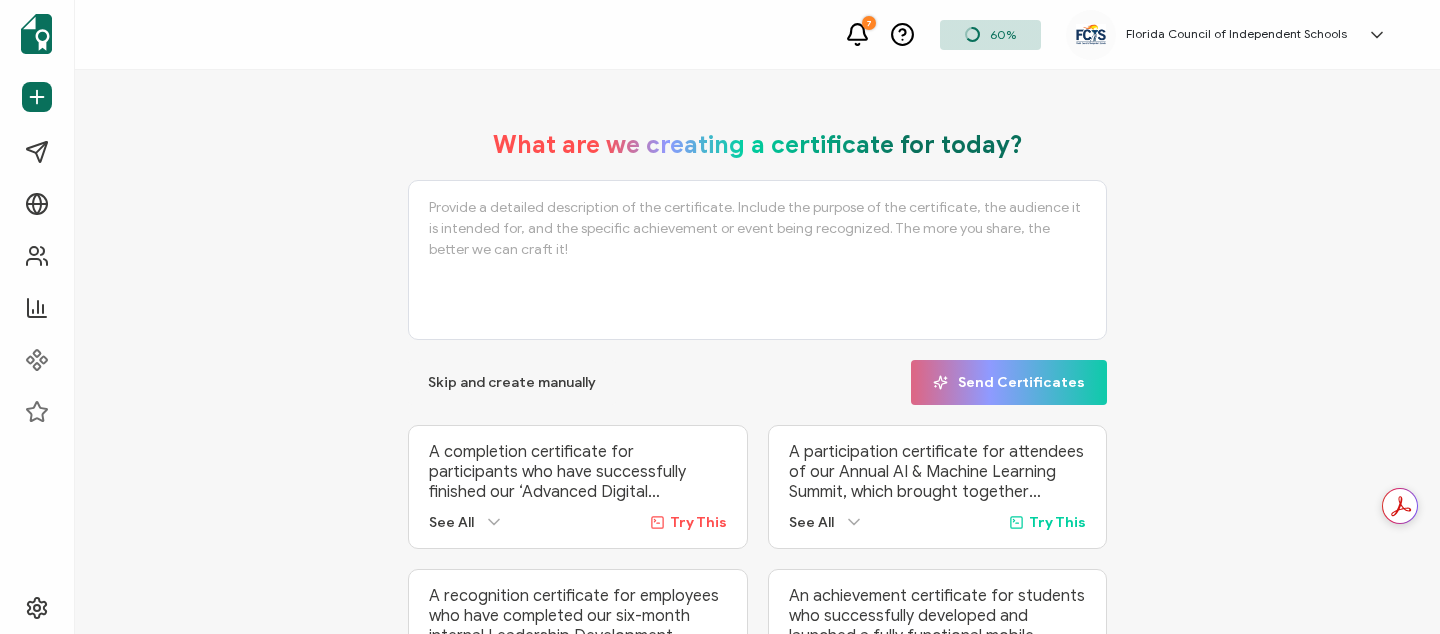 scroll, scrollTop: 0, scrollLeft: 0, axis: both 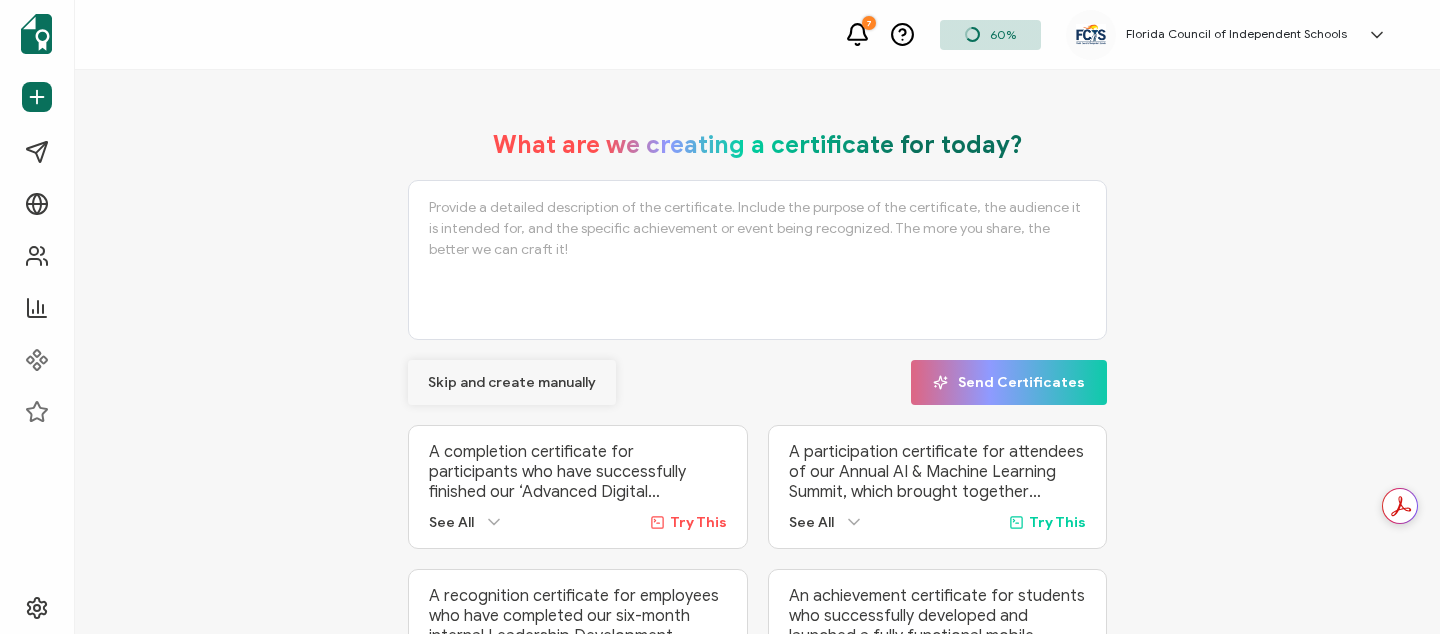 click on "Skip and create manually" at bounding box center (512, 383) 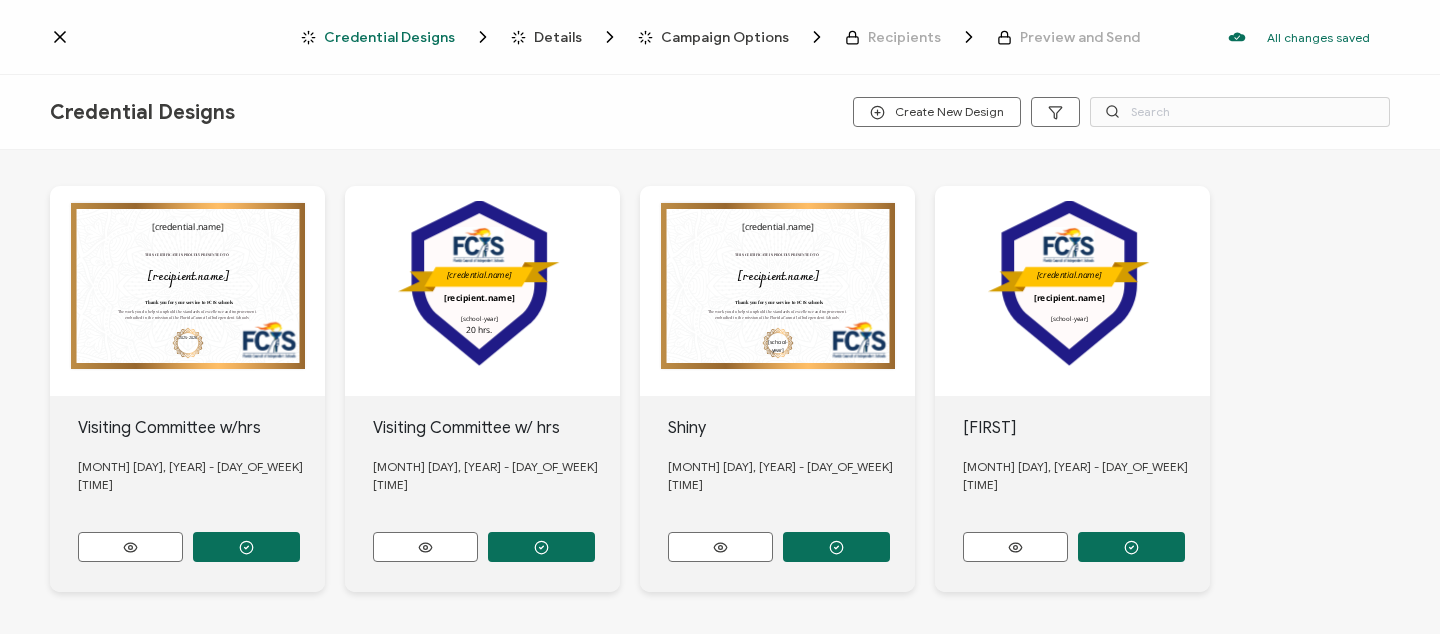 scroll, scrollTop: 0, scrollLeft: 0, axis: both 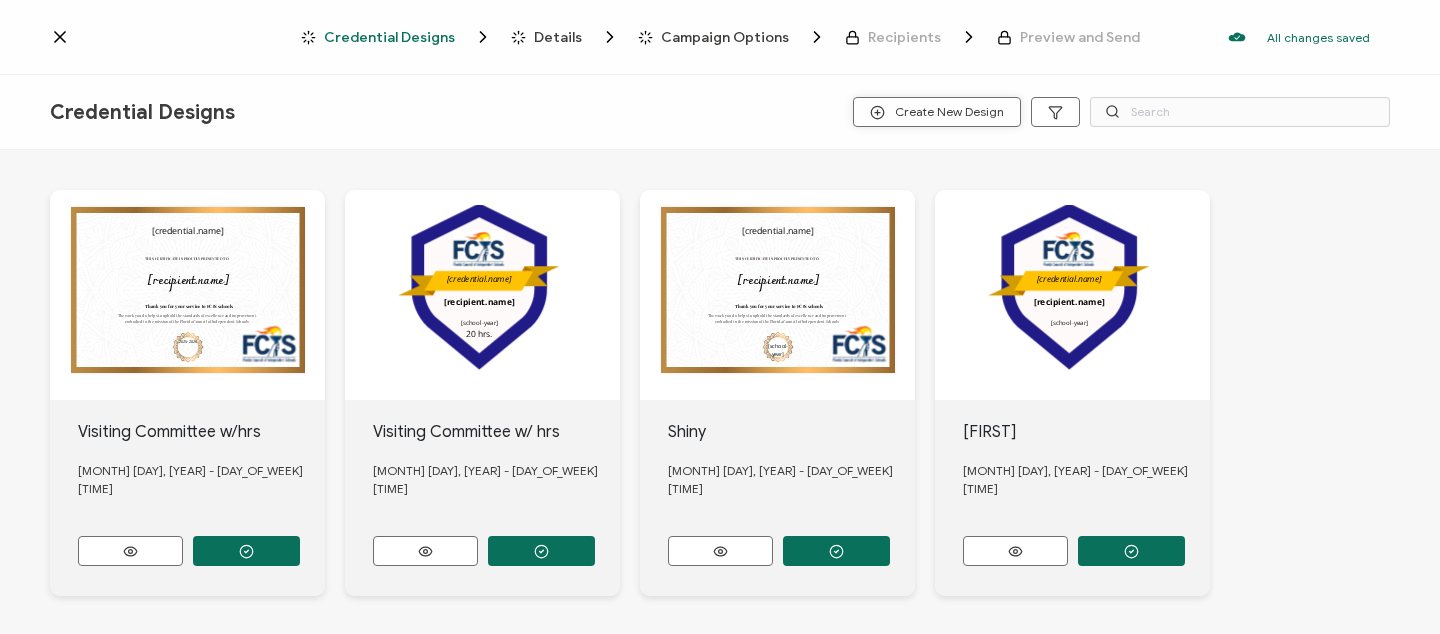 click on "Create New Design" at bounding box center [937, 112] 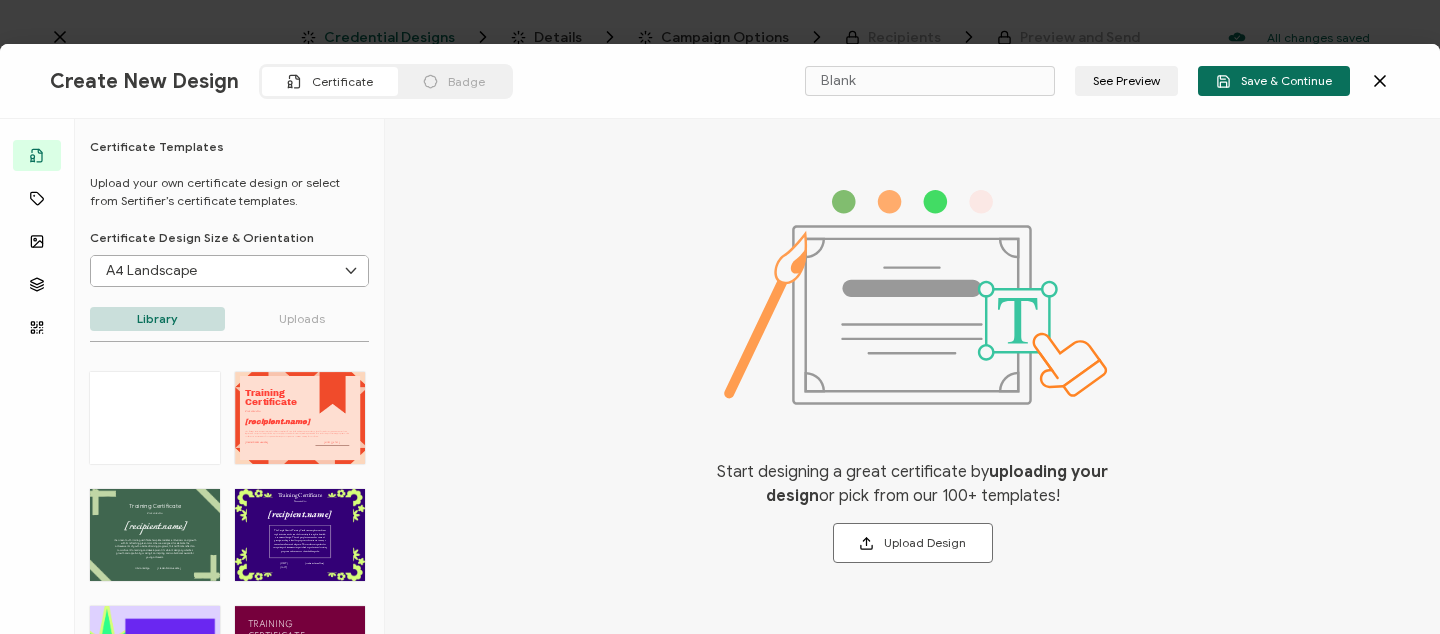 click on "Uploads" at bounding box center (302, 319) 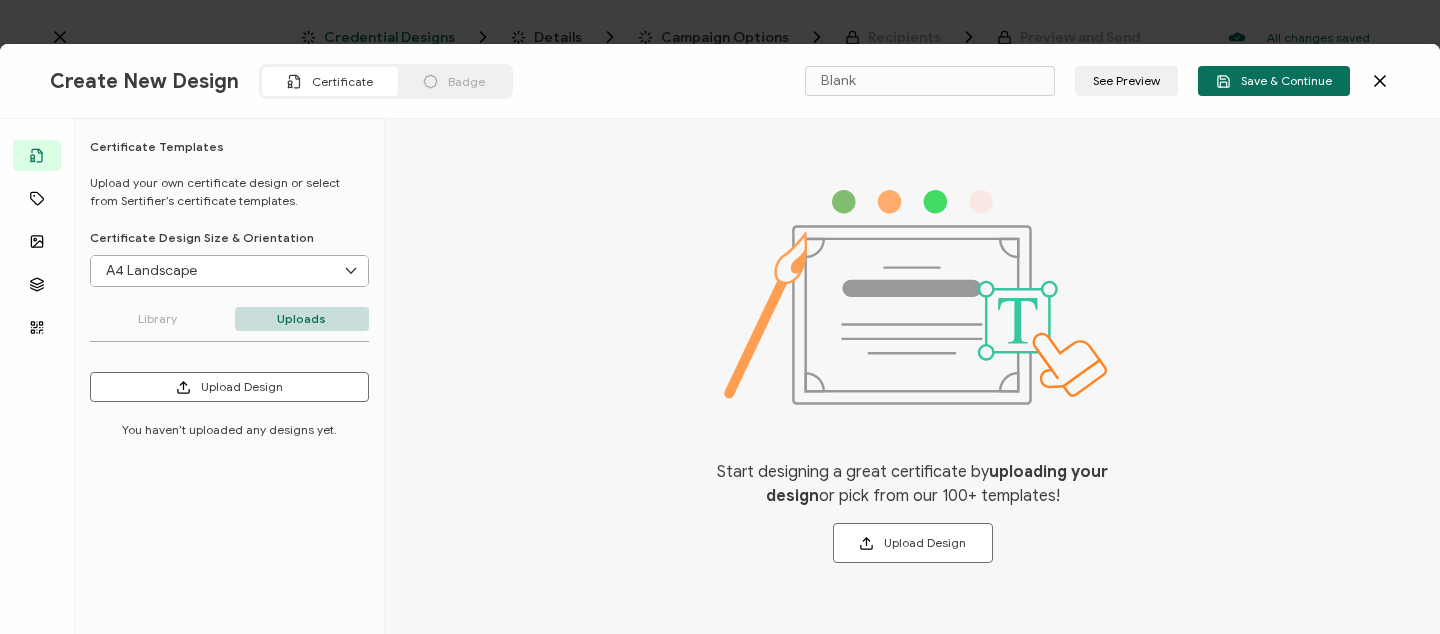 click on "Library" at bounding box center [157, 319] 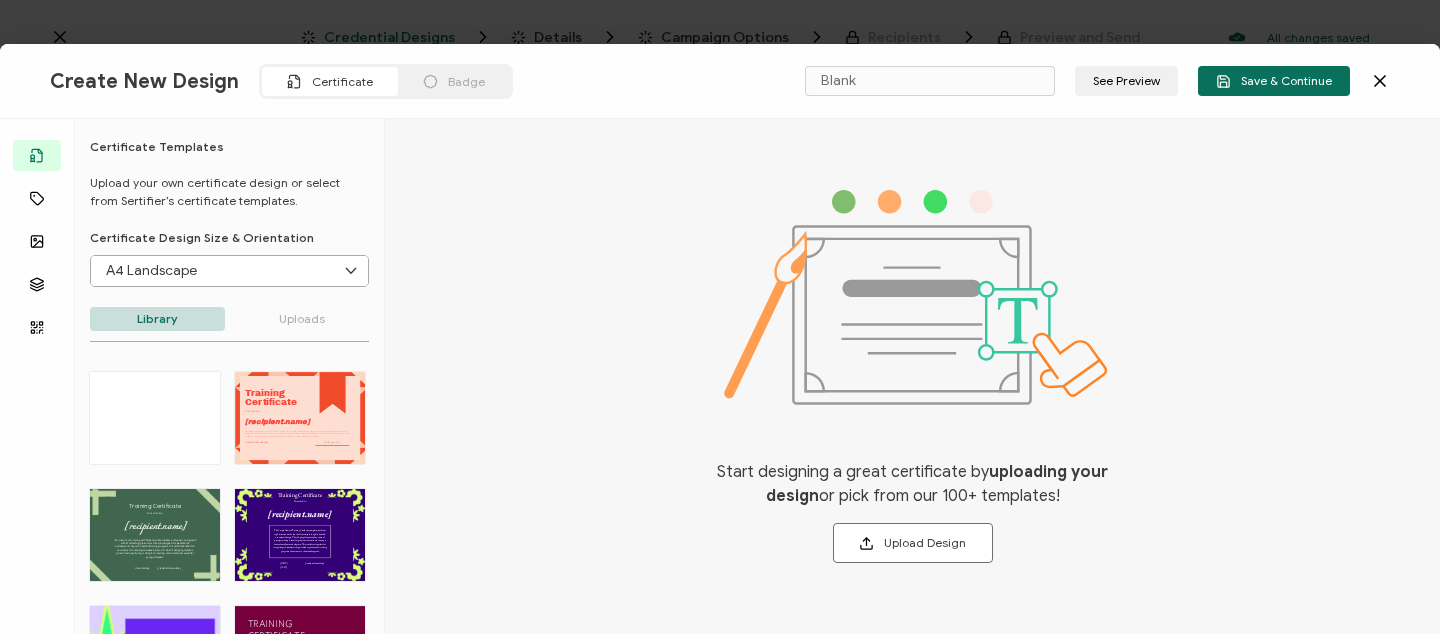 click on "Badge" at bounding box center (466, 81) 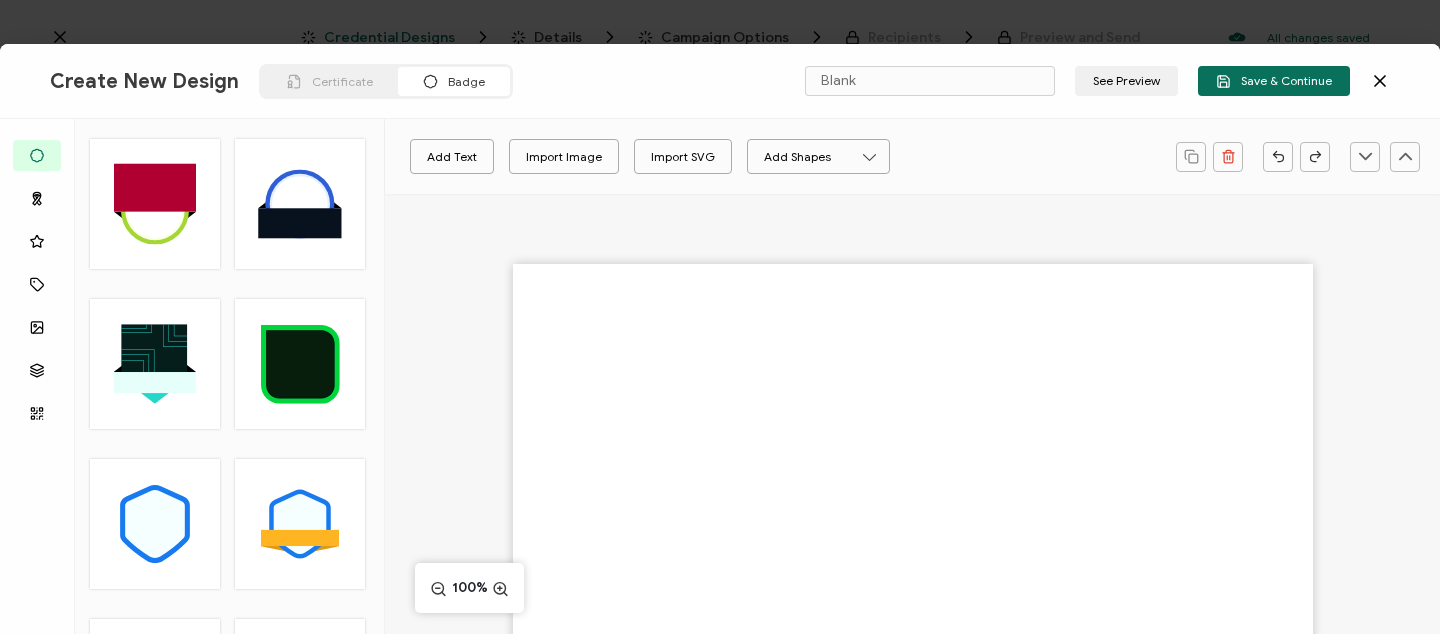 type on "Sirio" 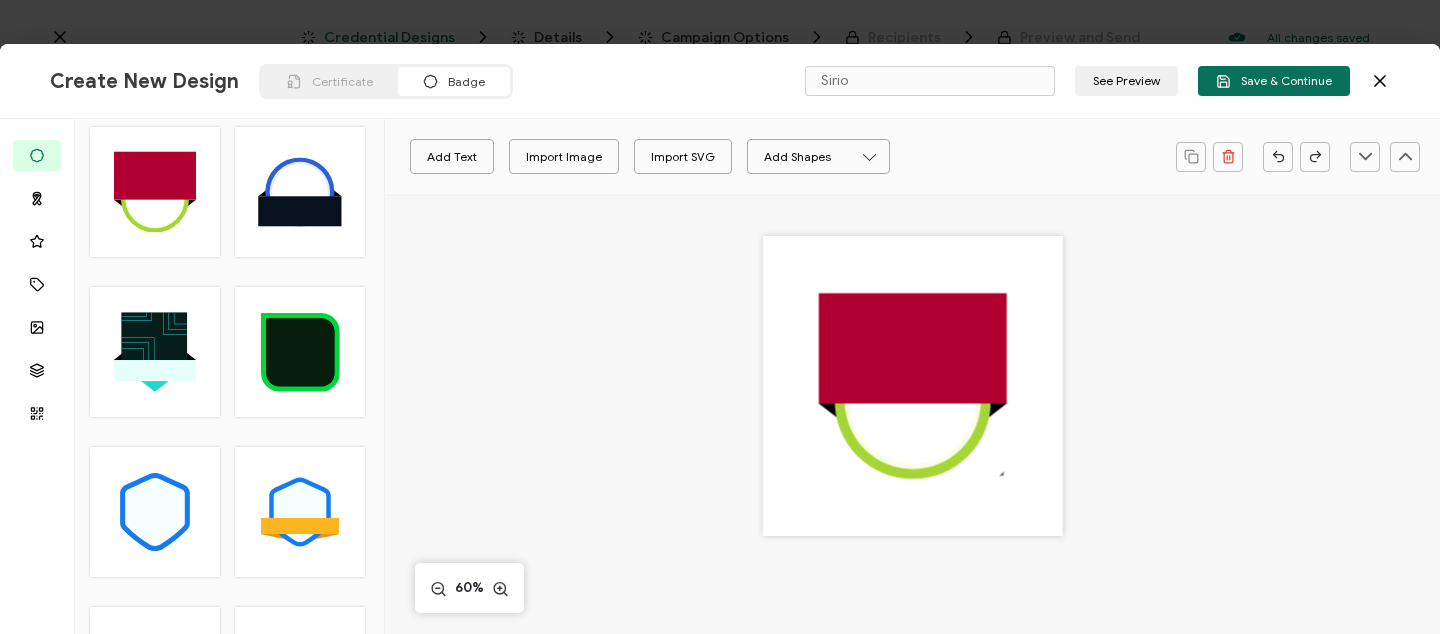 scroll, scrollTop: 0, scrollLeft: 0, axis: both 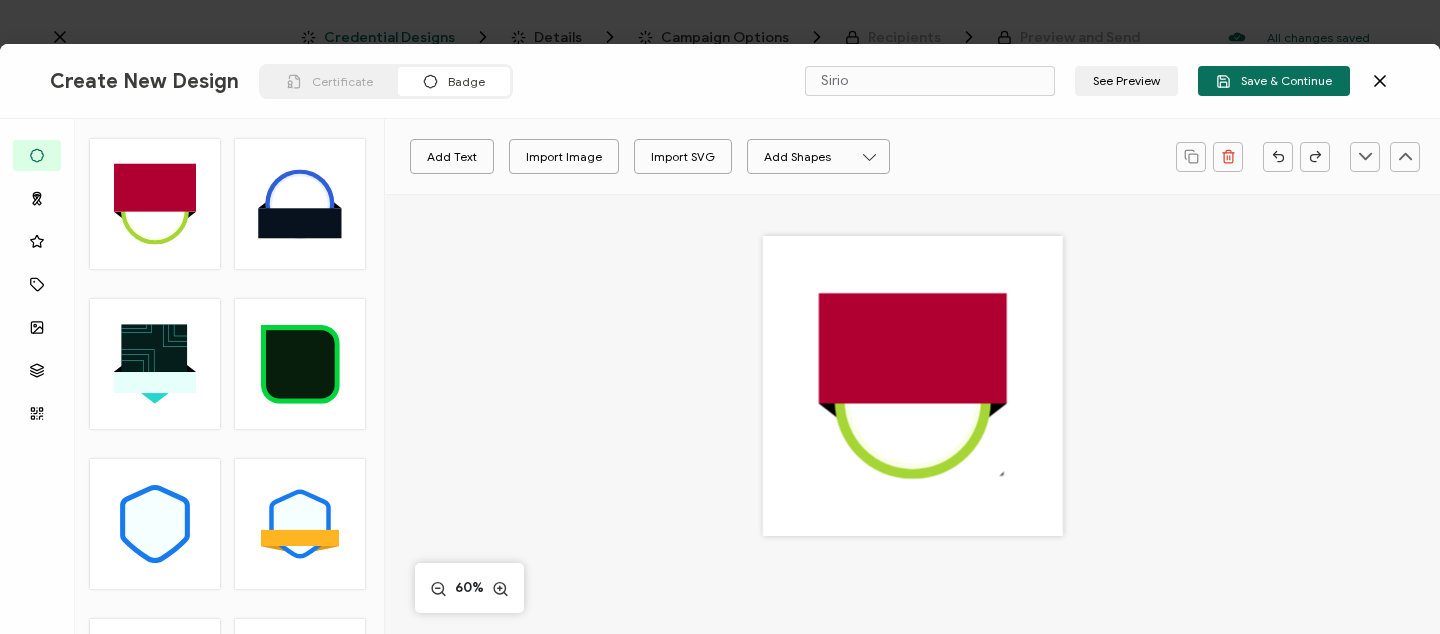 click 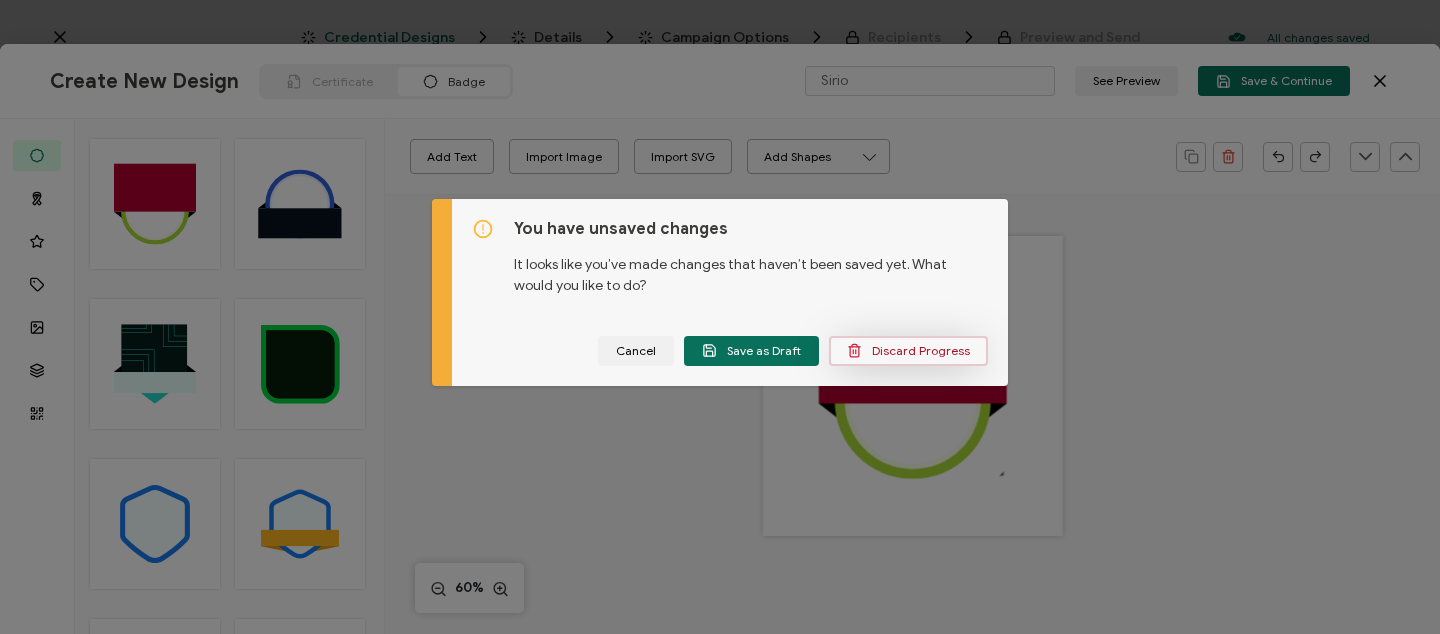 click on "Discard Progress" at bounding box center [908, 350] 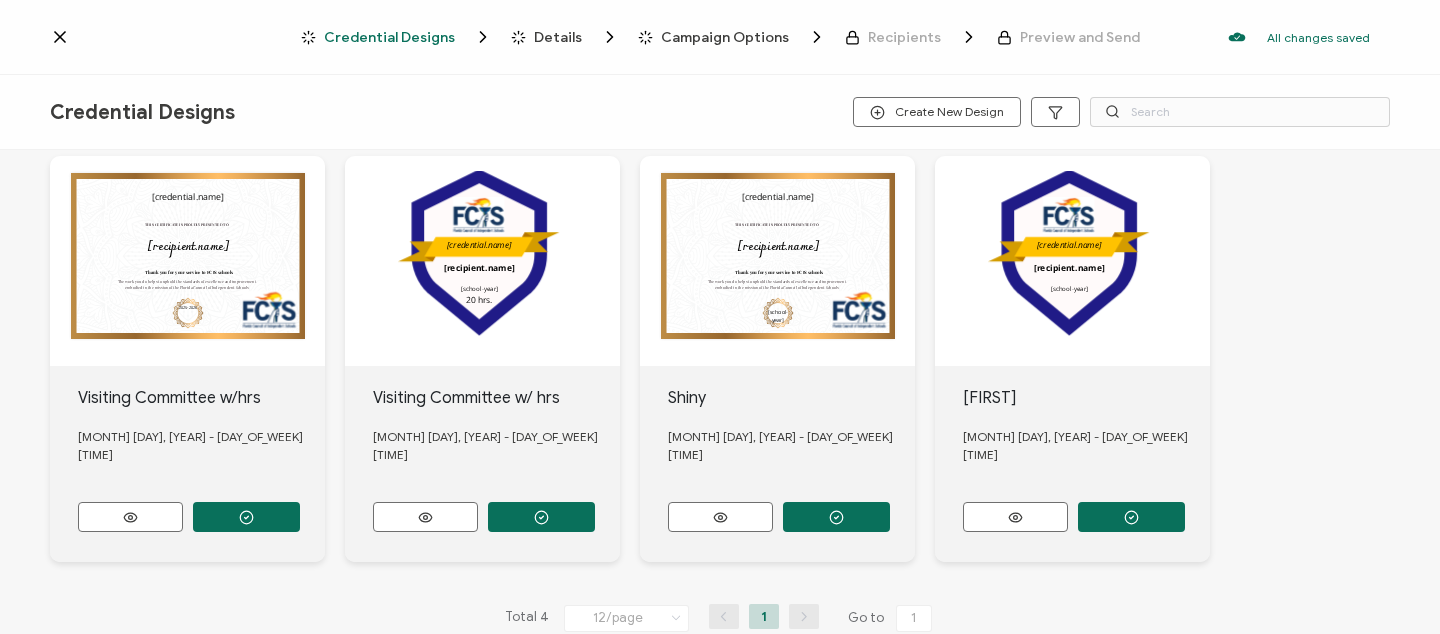 scroll, scrollTop: 0, scrollLeft: 0, axis: both 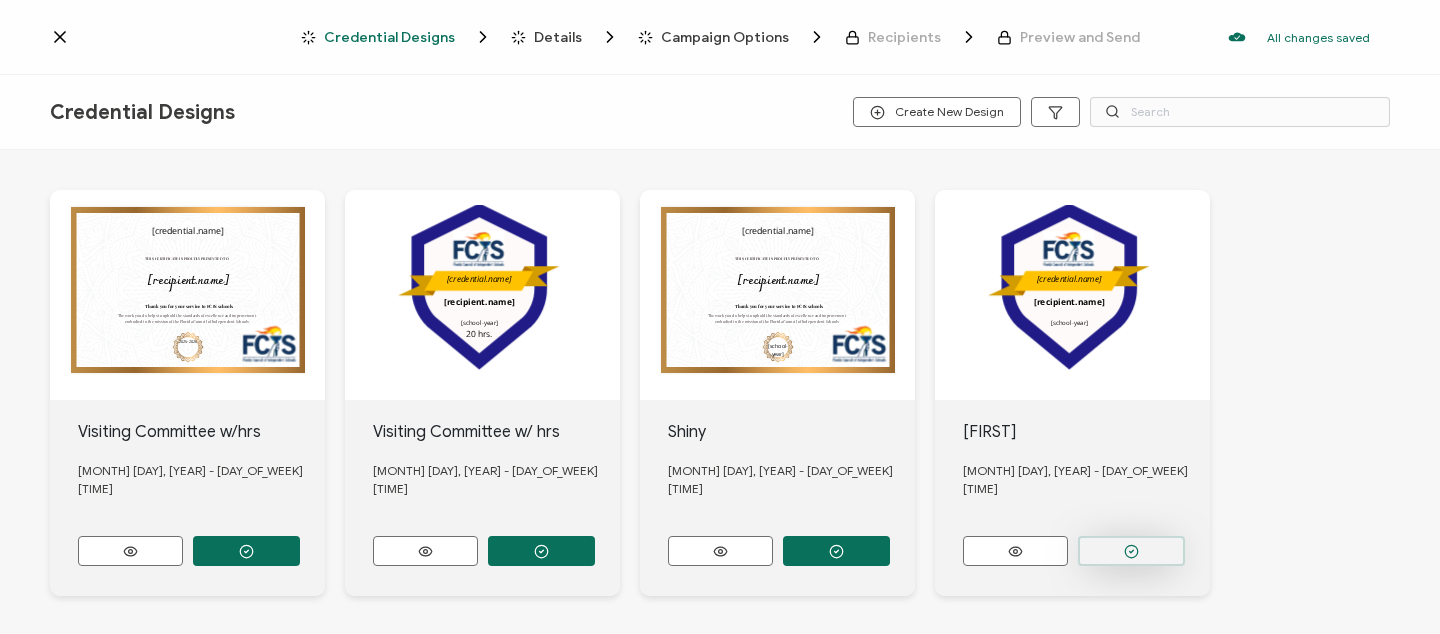 click 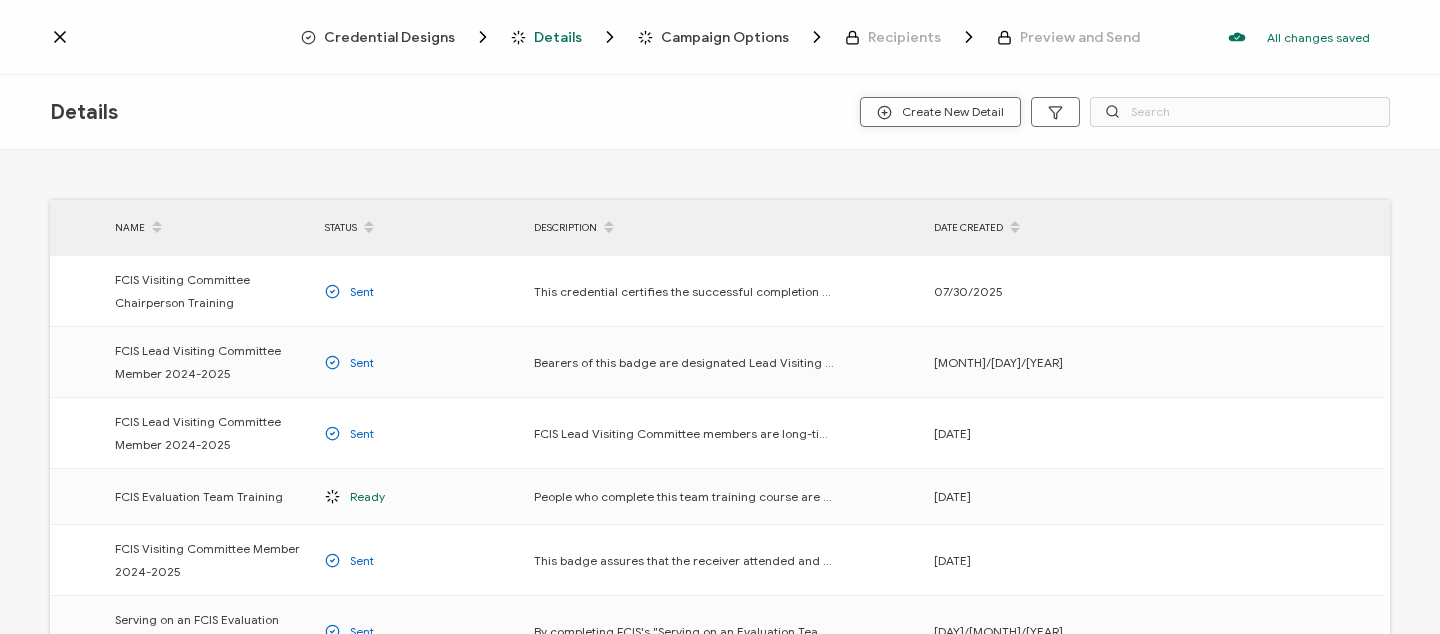 click on "Create New Detail" at bounding box center (940, 112) 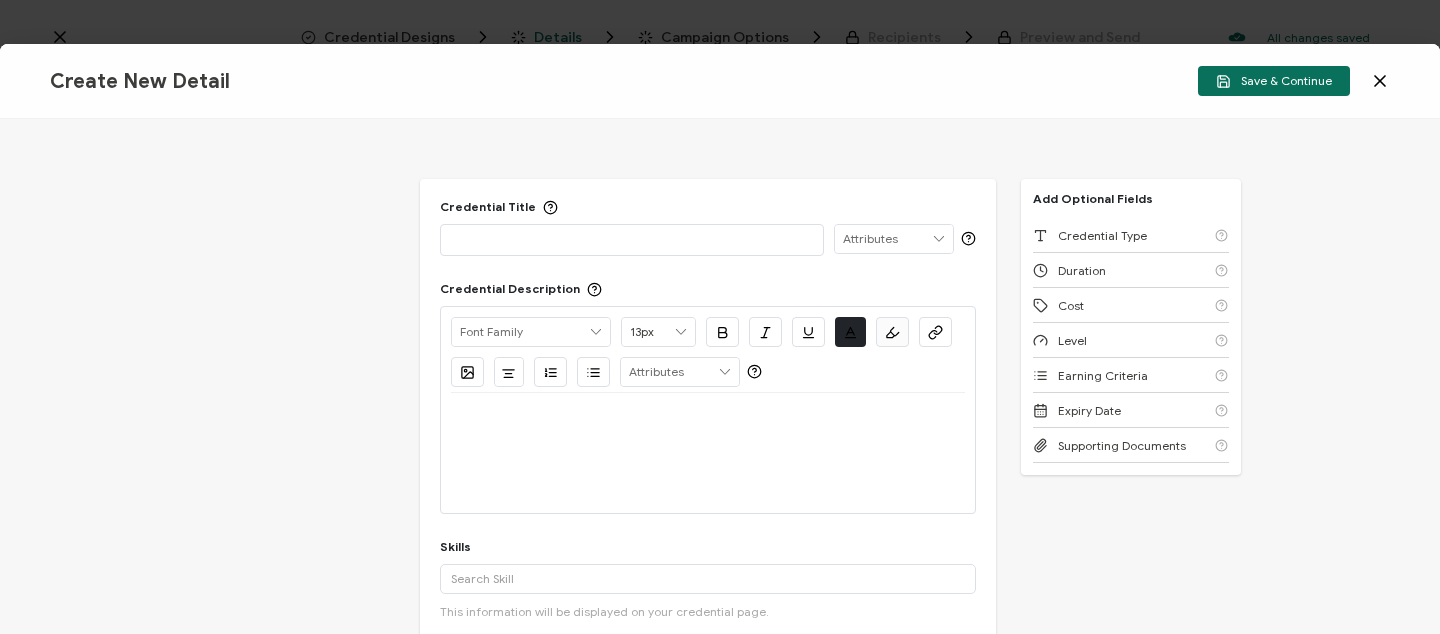 click at bounding box center [632, 239] 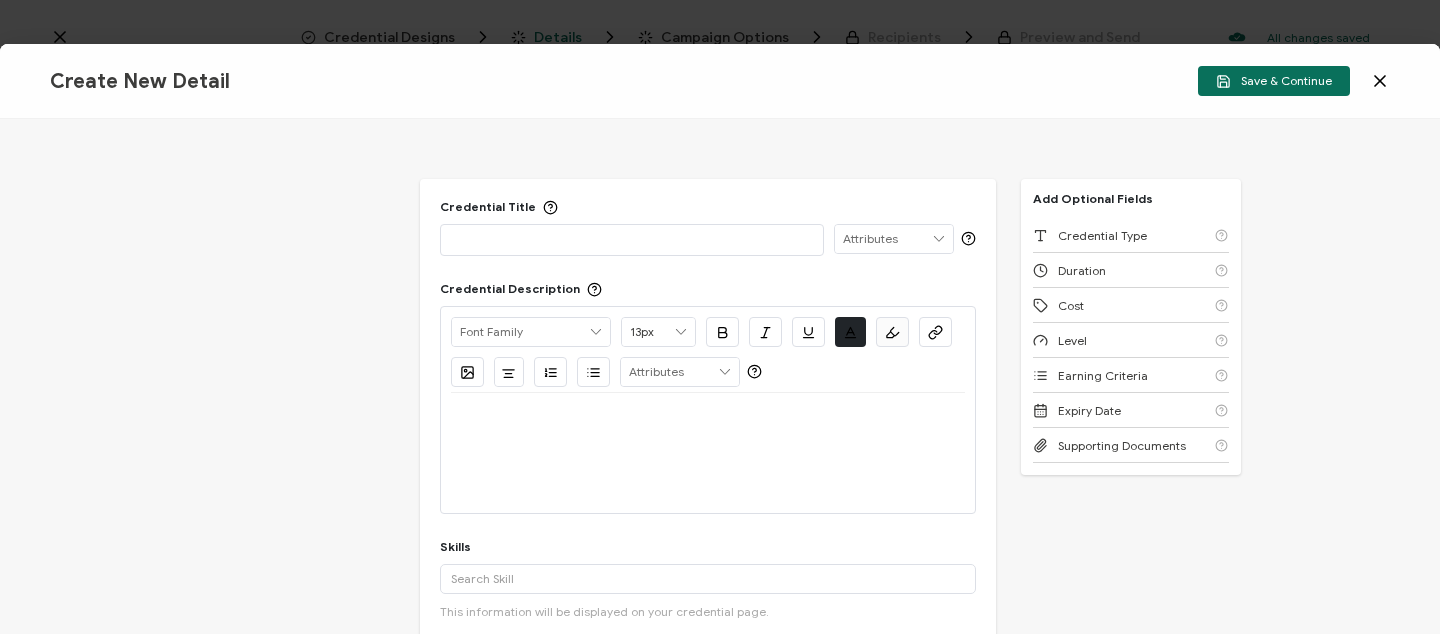 type 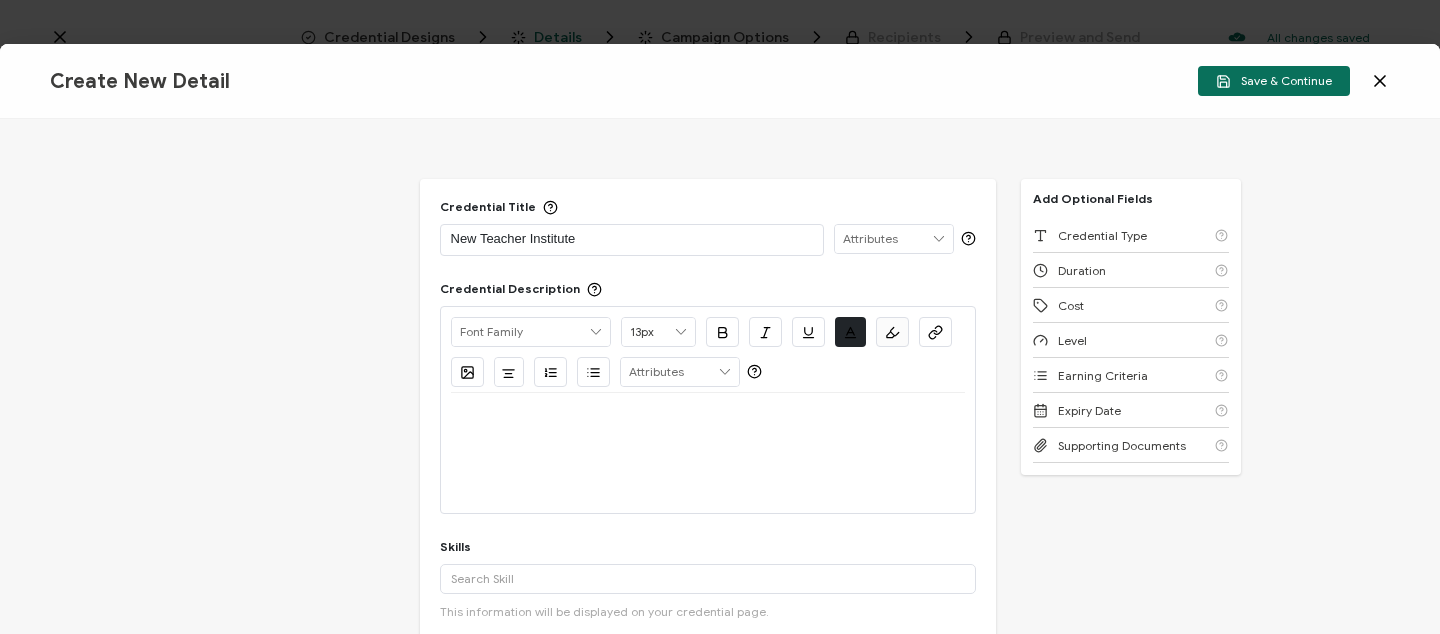 click at bounding box center (708, 453) 